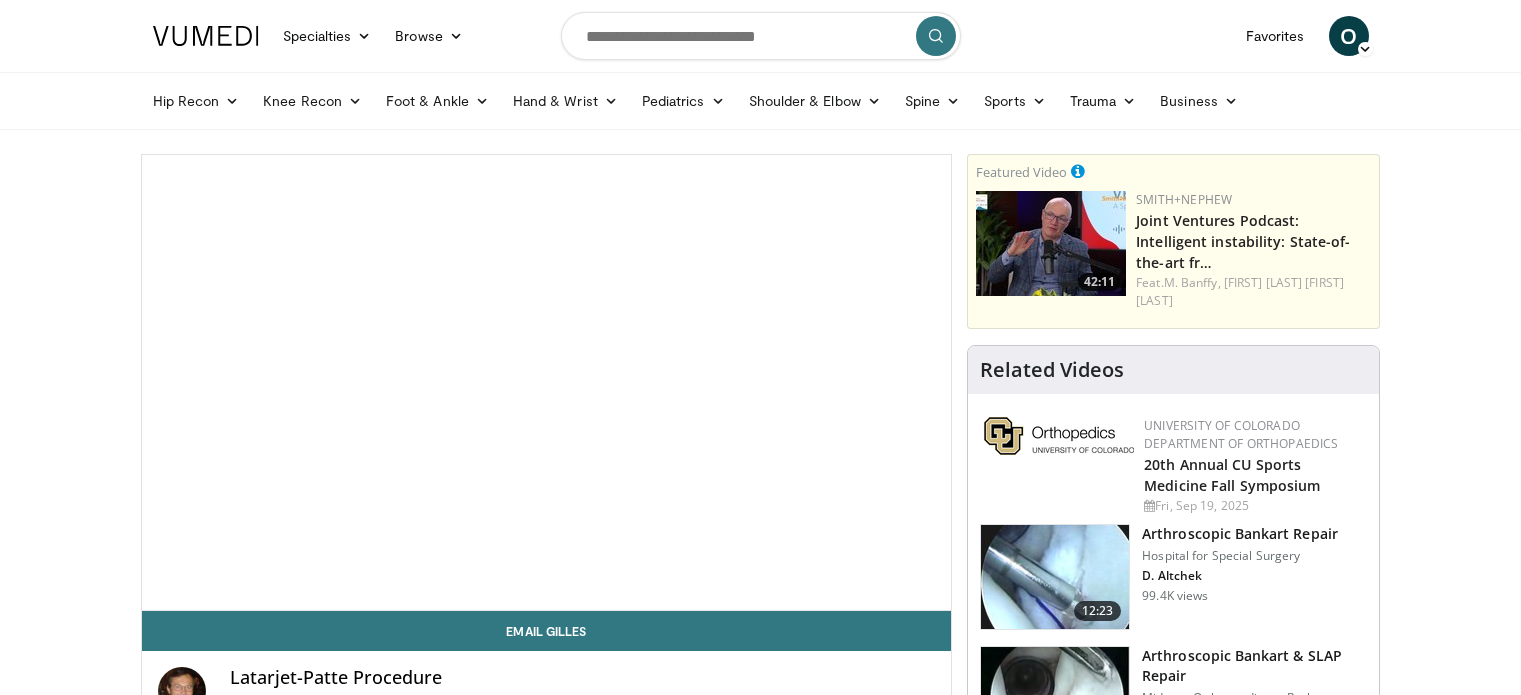 scroll, scrollTop: 0, scrollLeft: 0, axis: both 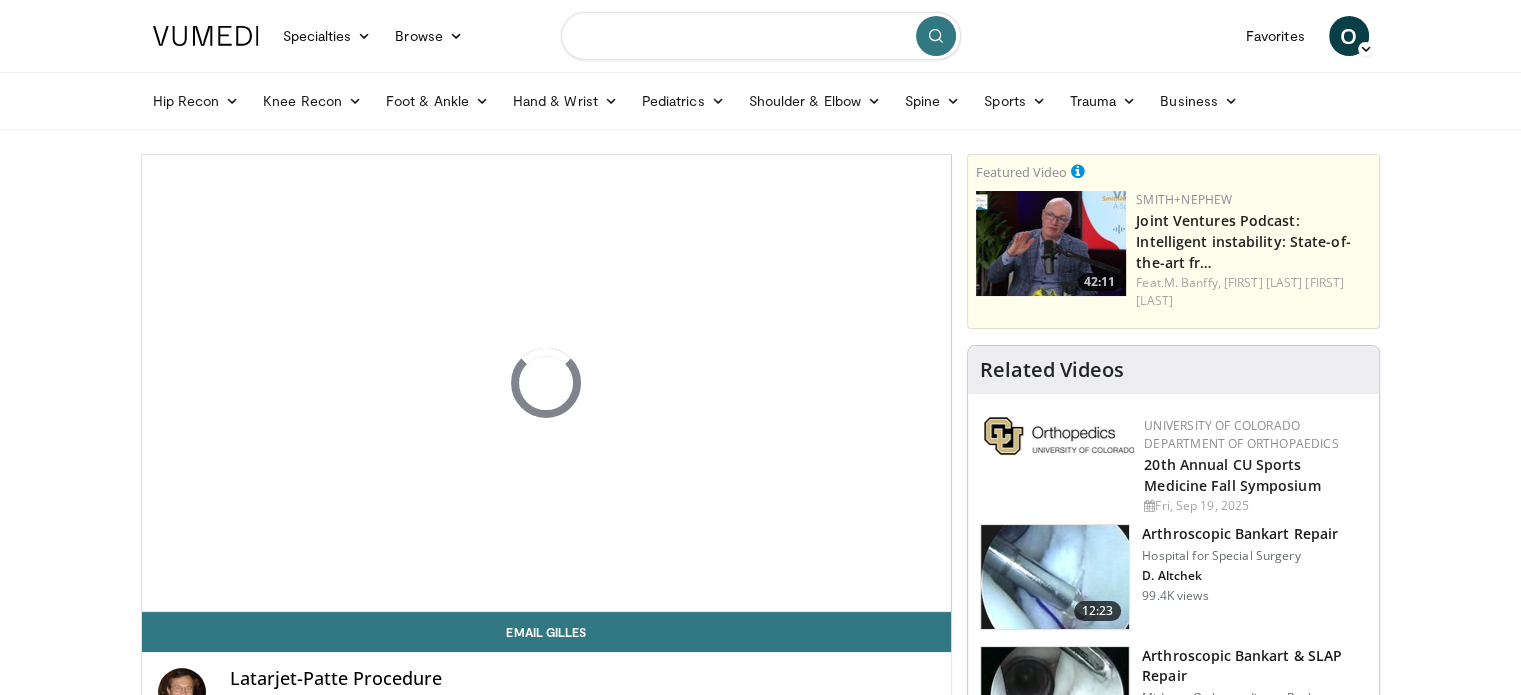 click at bounding box center (761, 36) 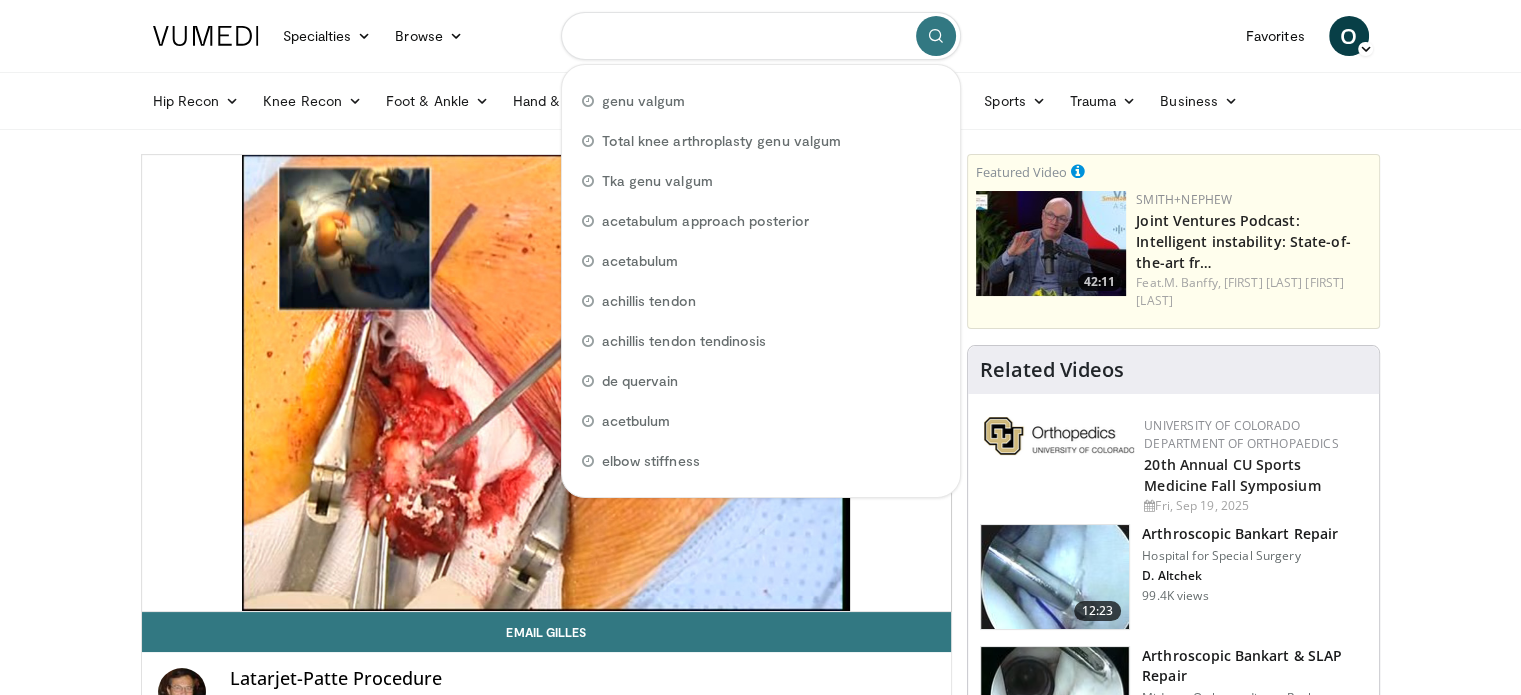 click at bounding box center [761, 36] 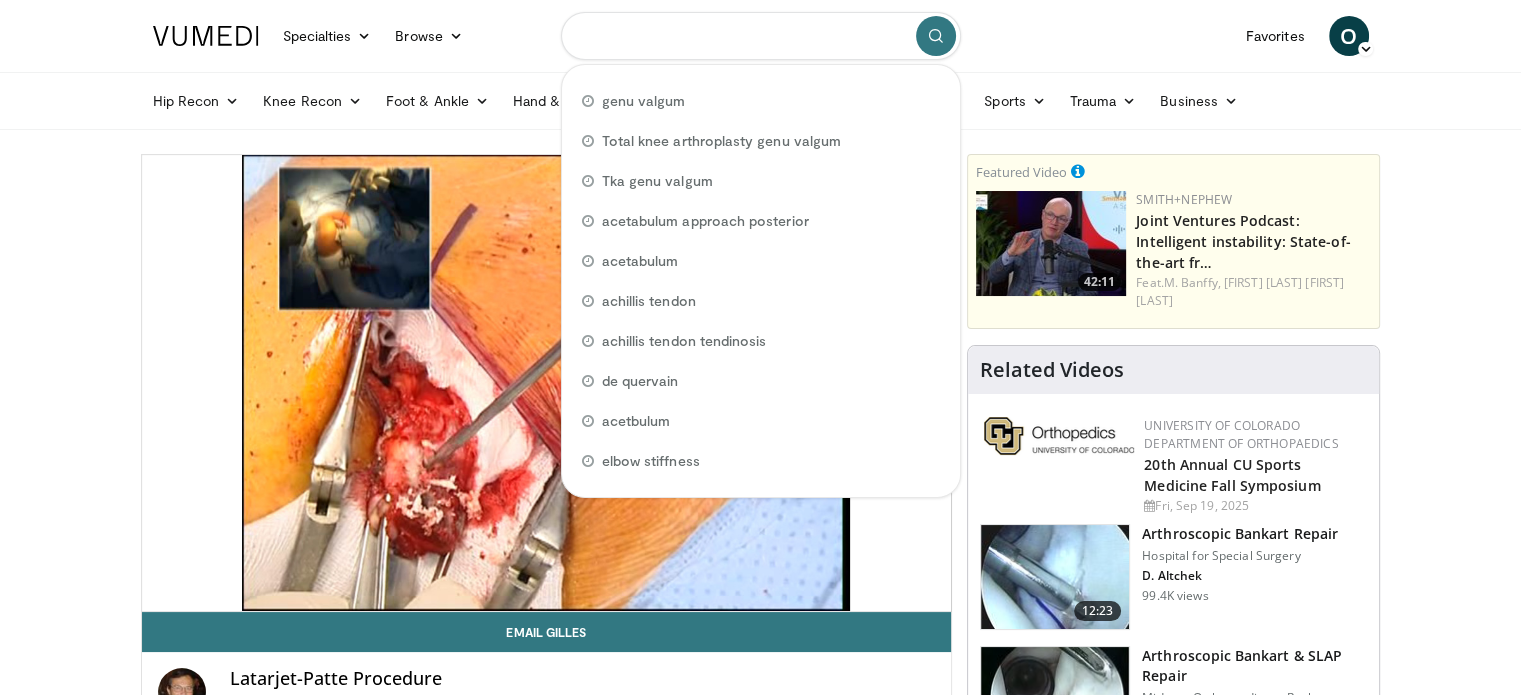 paste on "**********" 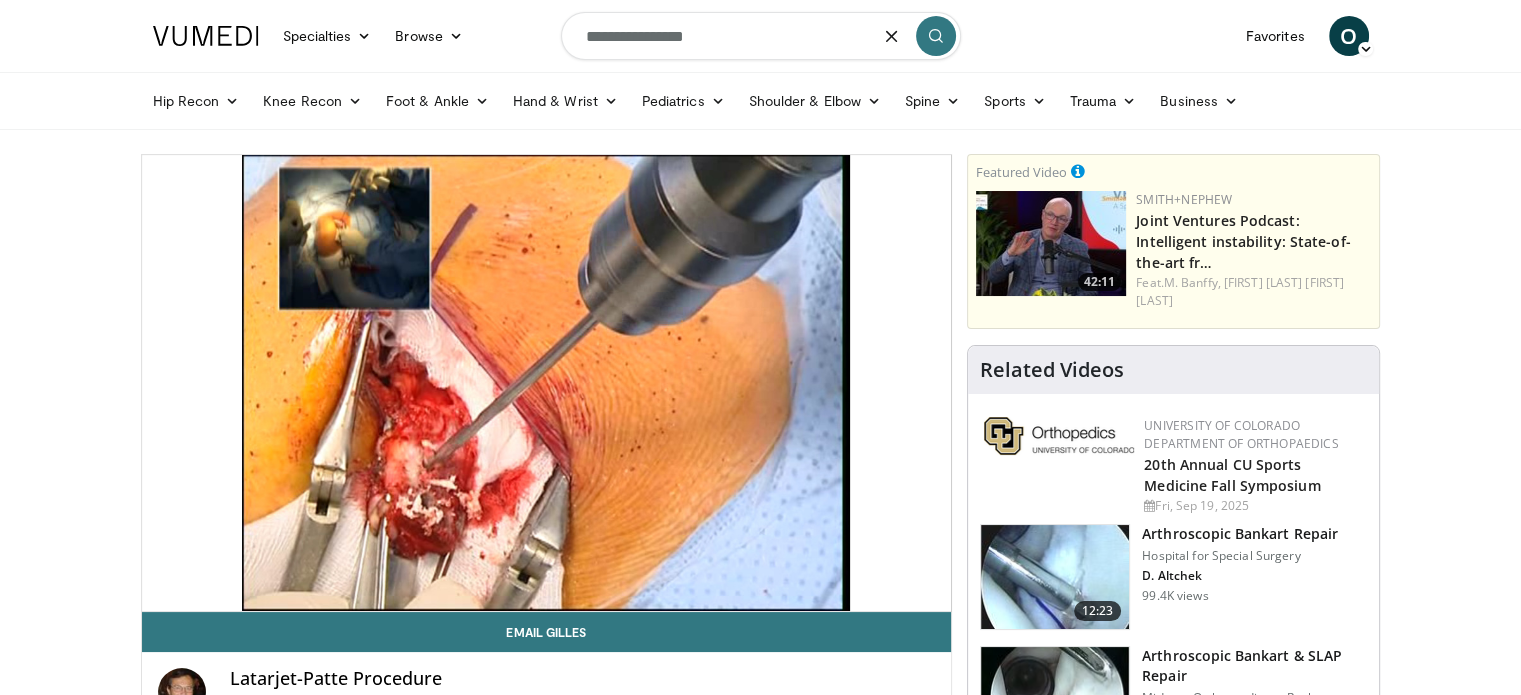 type on "**********" 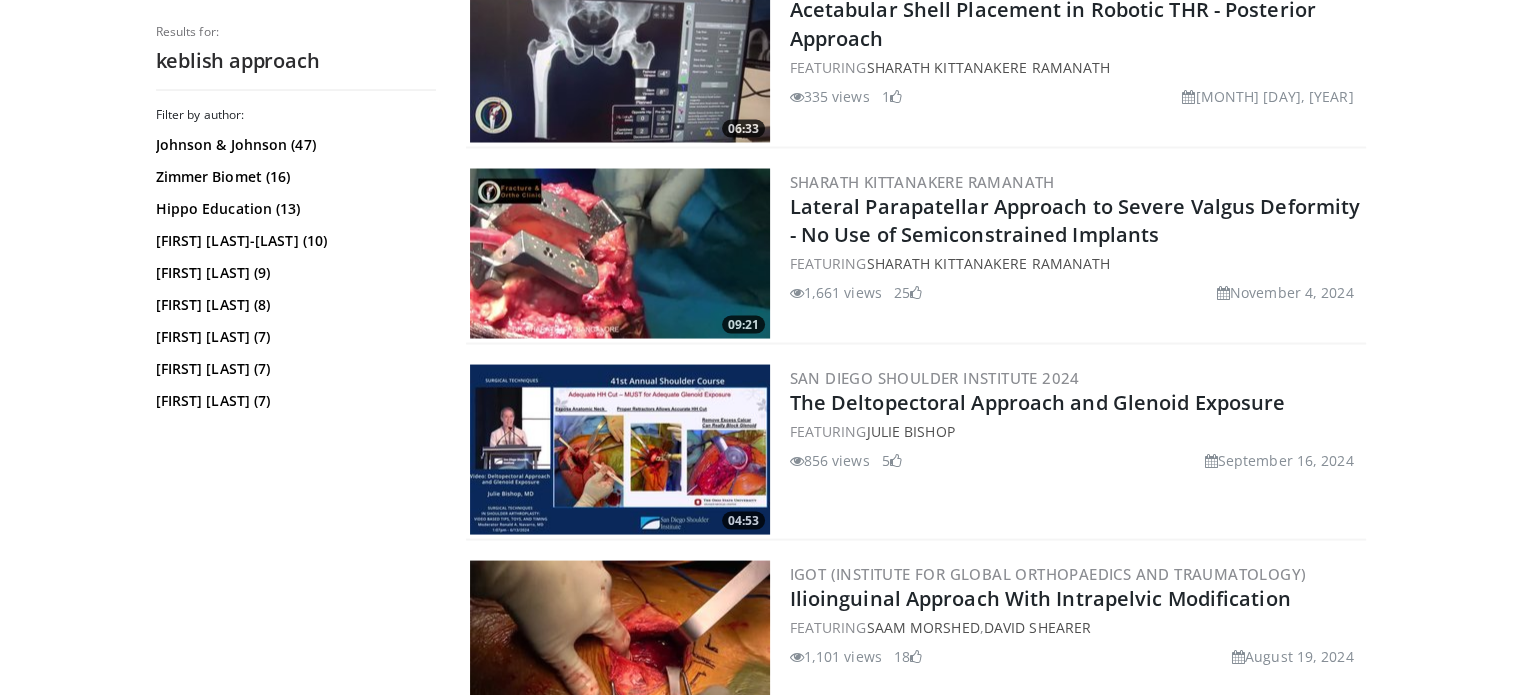 scroll, scrollTop: 3834, scrollLeft: 0, axis: vertical 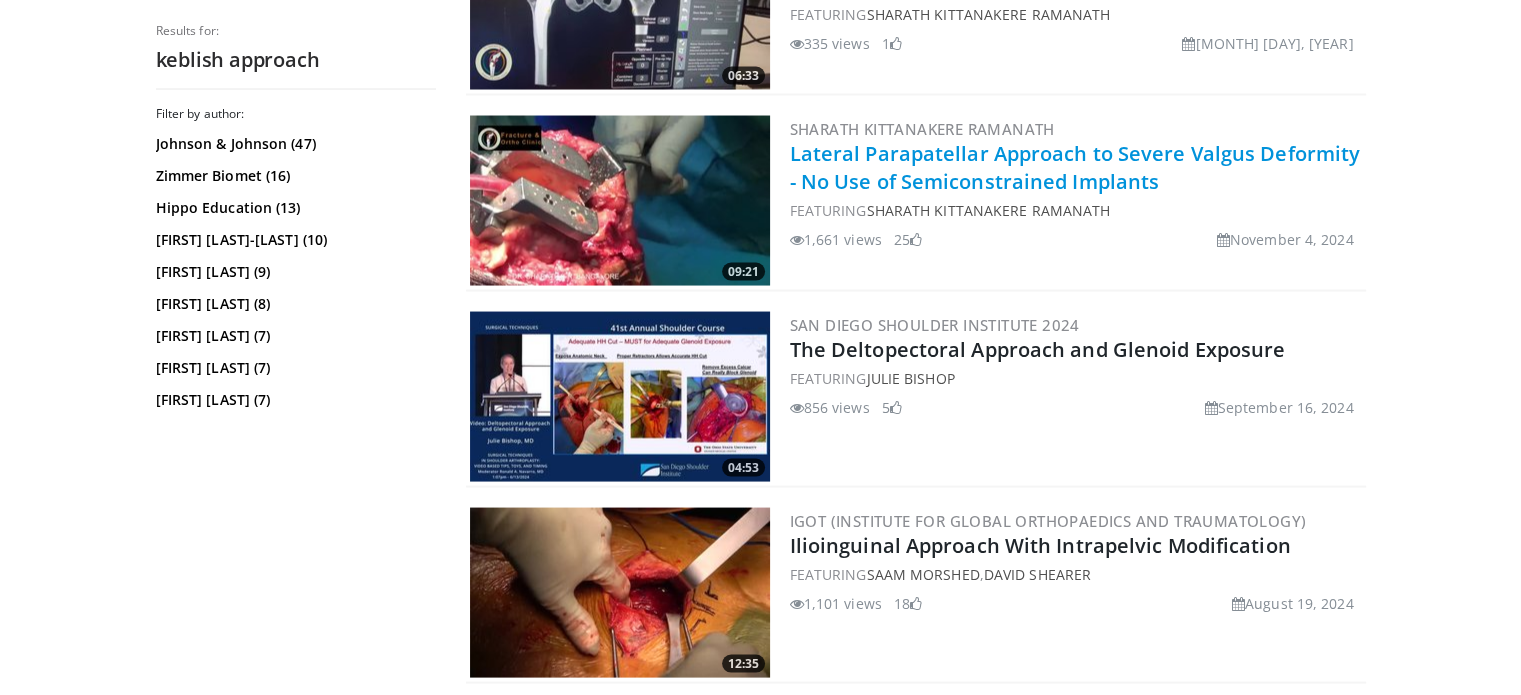 click on "Lateral Parapatellar Approach to Severe Valgus Deformity - No Use of Semiconstrained Implants" at bounding box center [1075, 167] 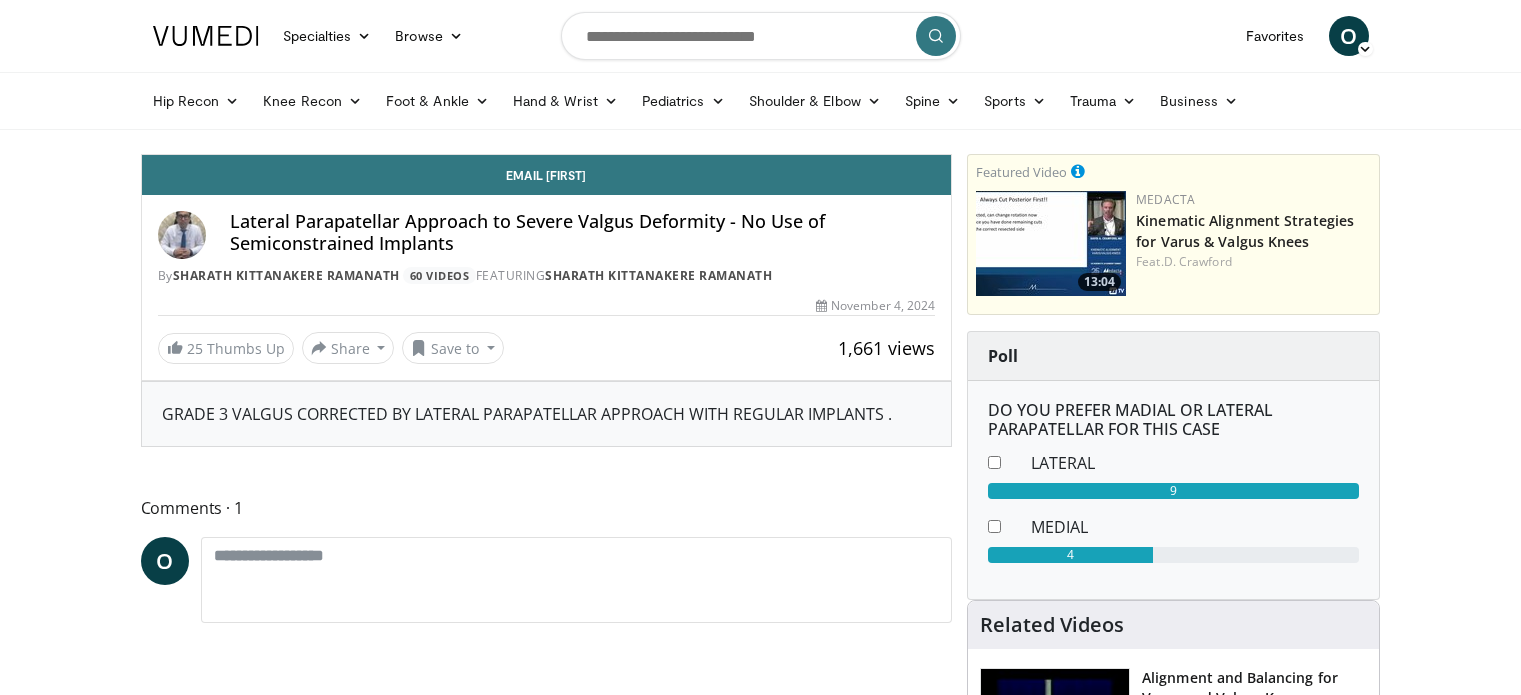 scroll, scrollTop: 0, scrollLeft: 0, axis: both 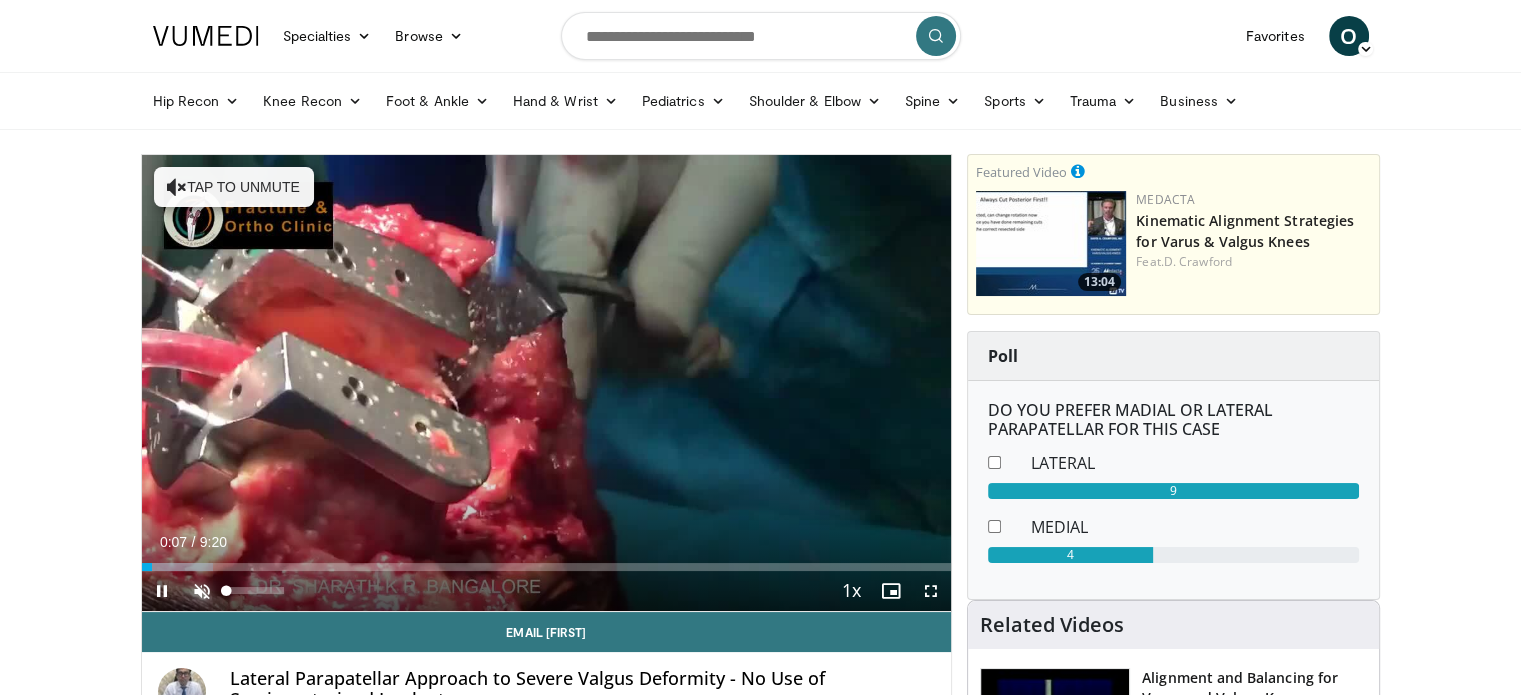 click at bounding box center (202, 591) 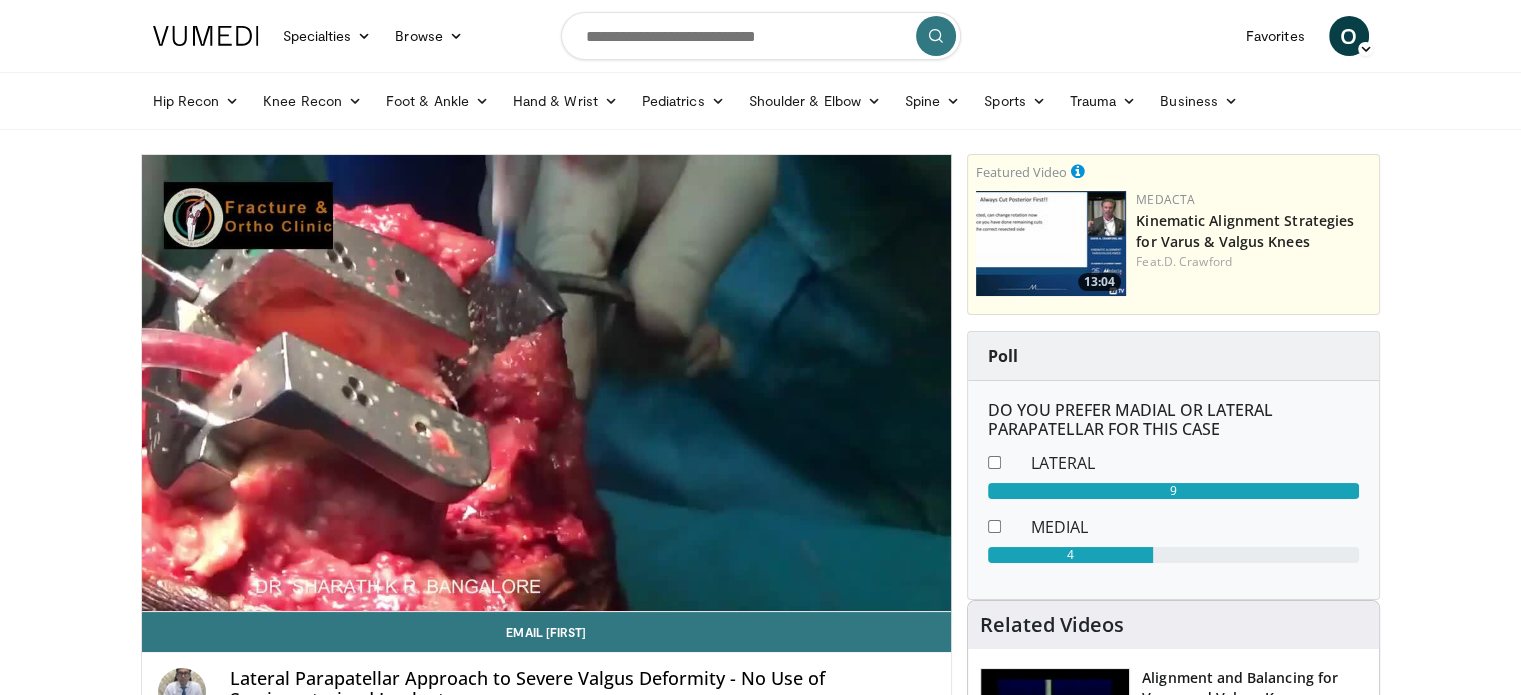 type 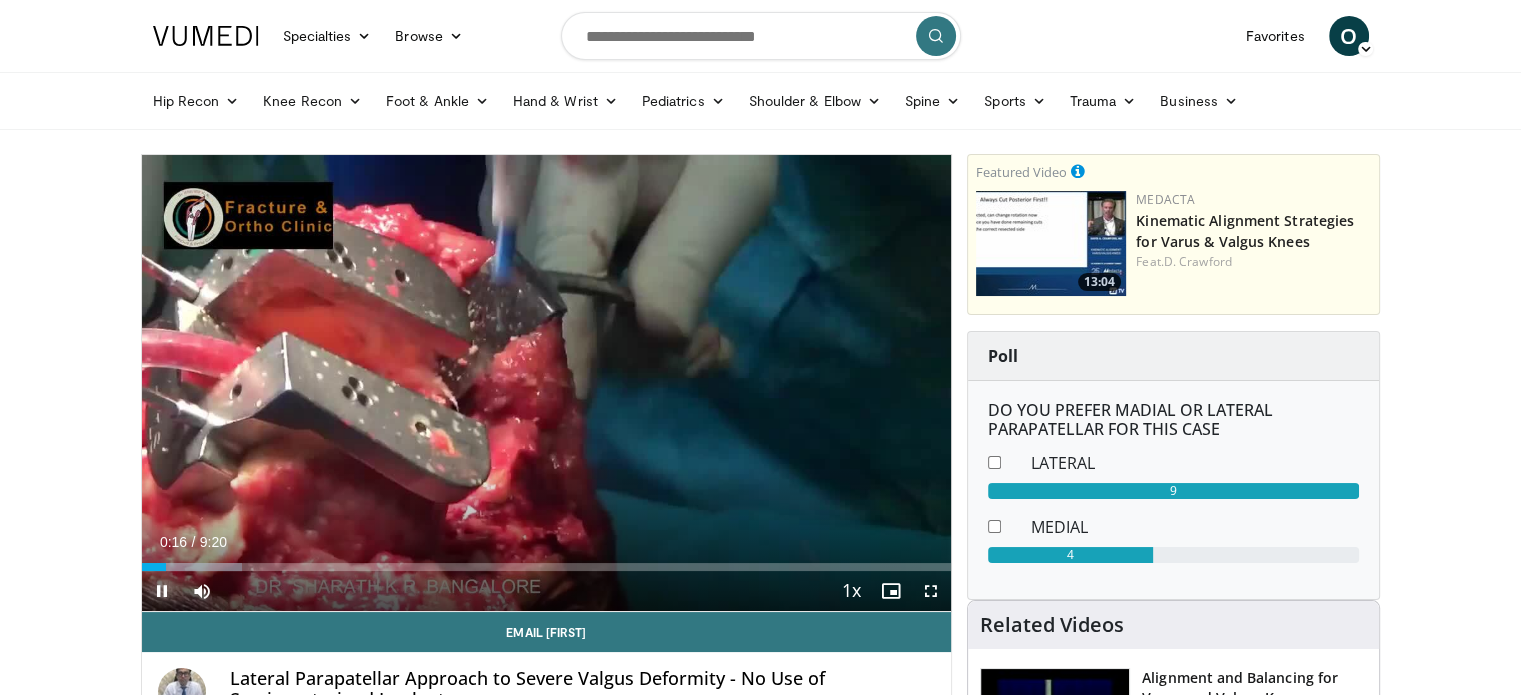 click at bounding box center [162, 591] 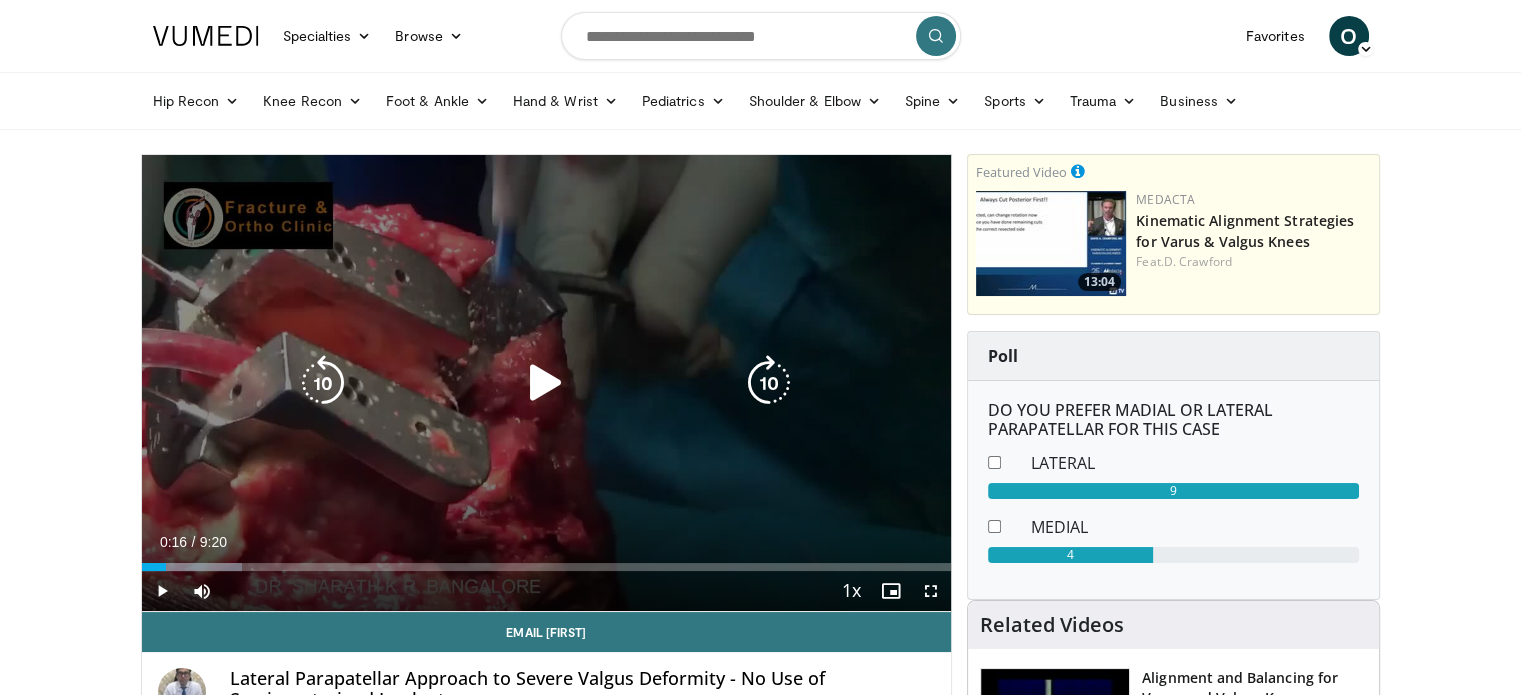 click at bounding box center [546, 383] 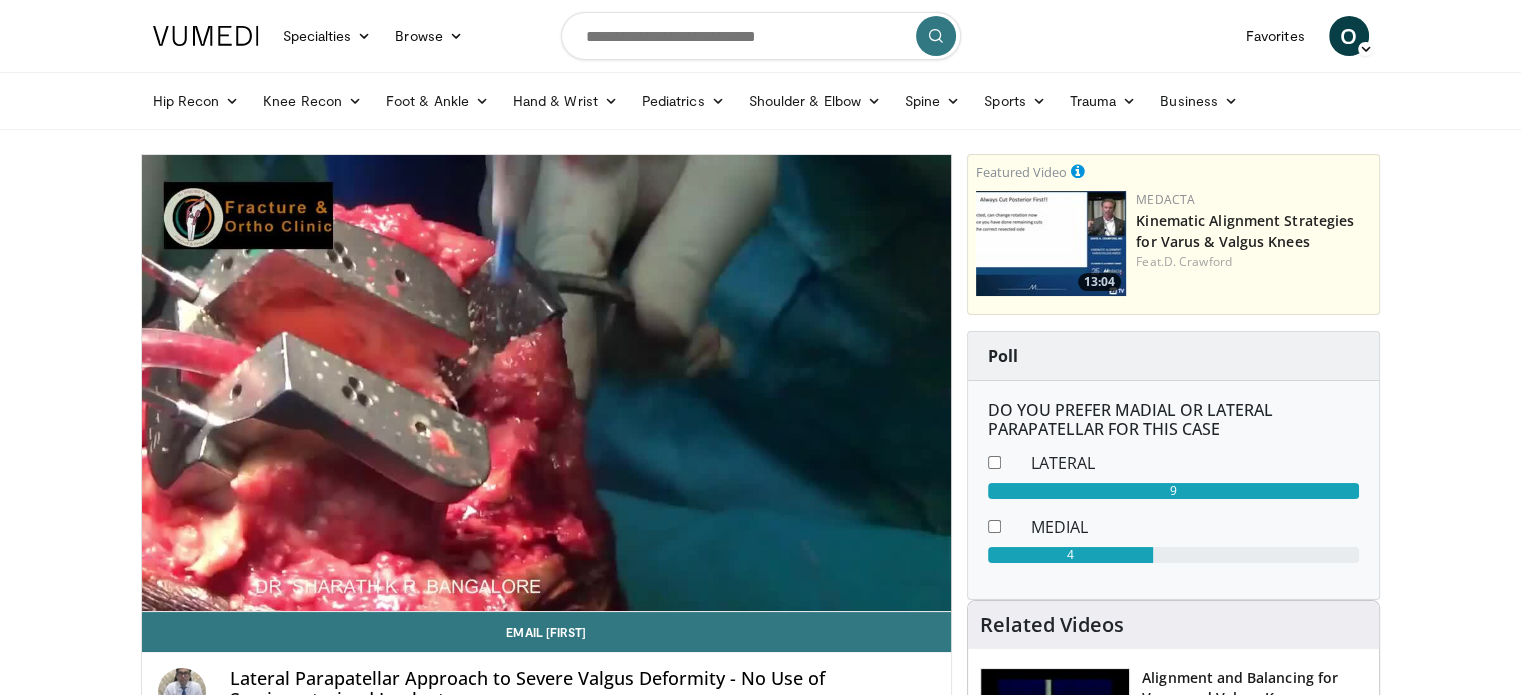 type 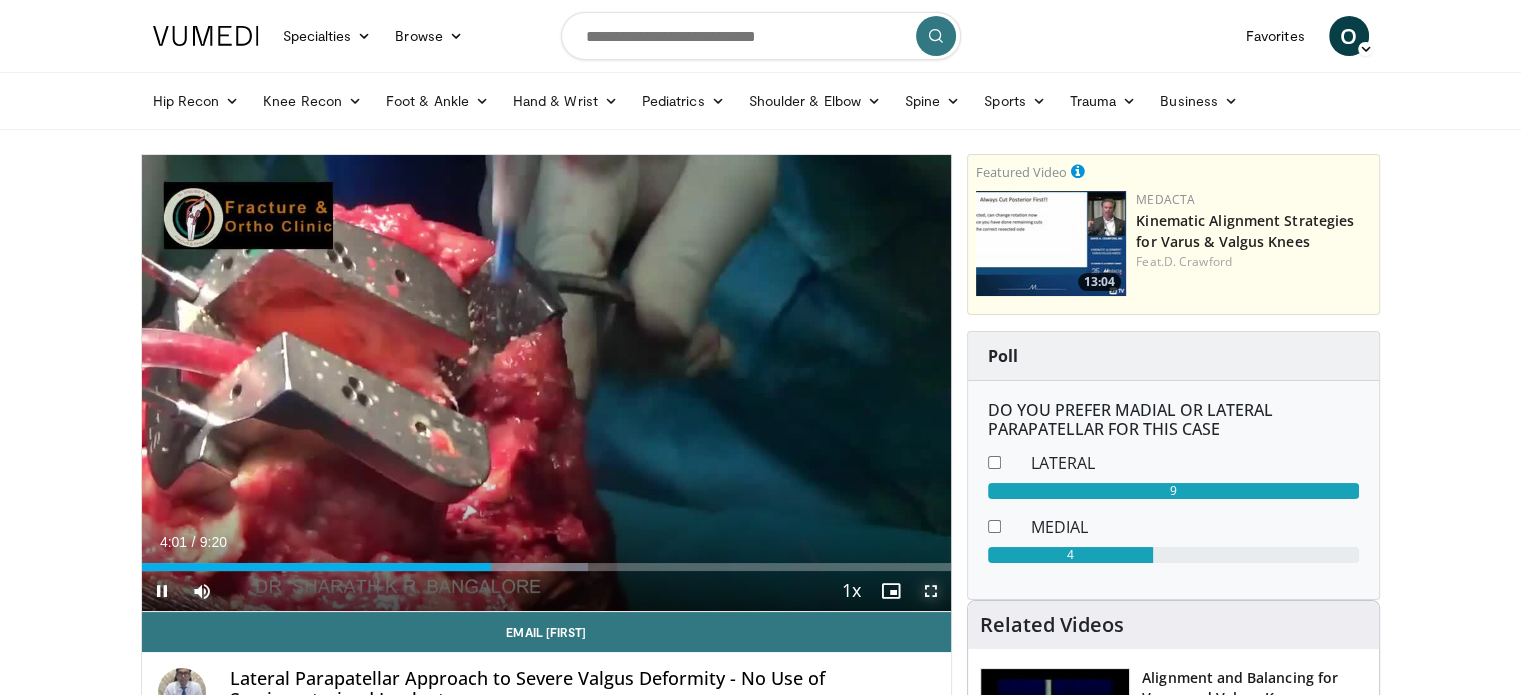 click at bounding box center (931, 591) 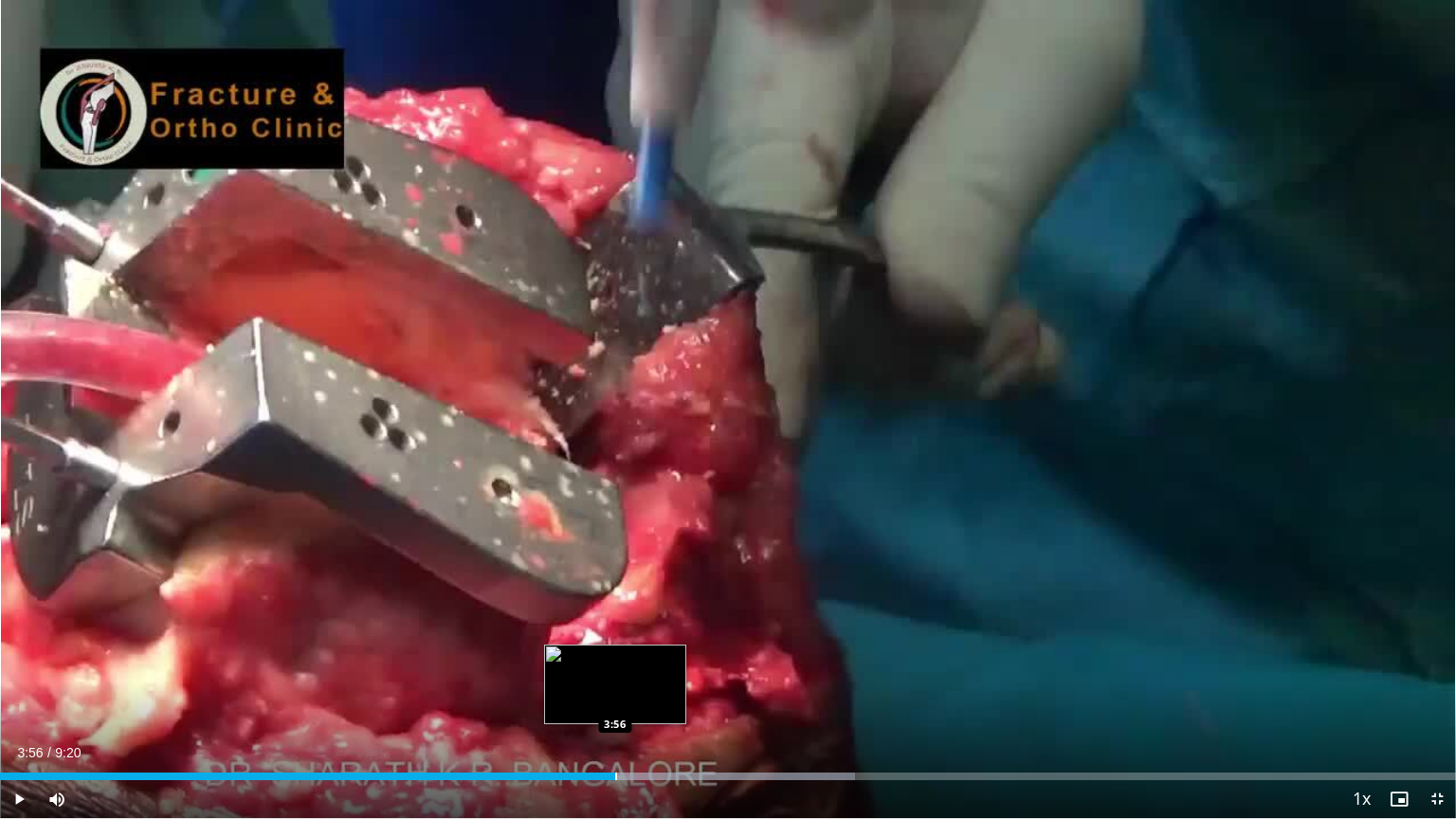 click at bounding box center (616, 776) 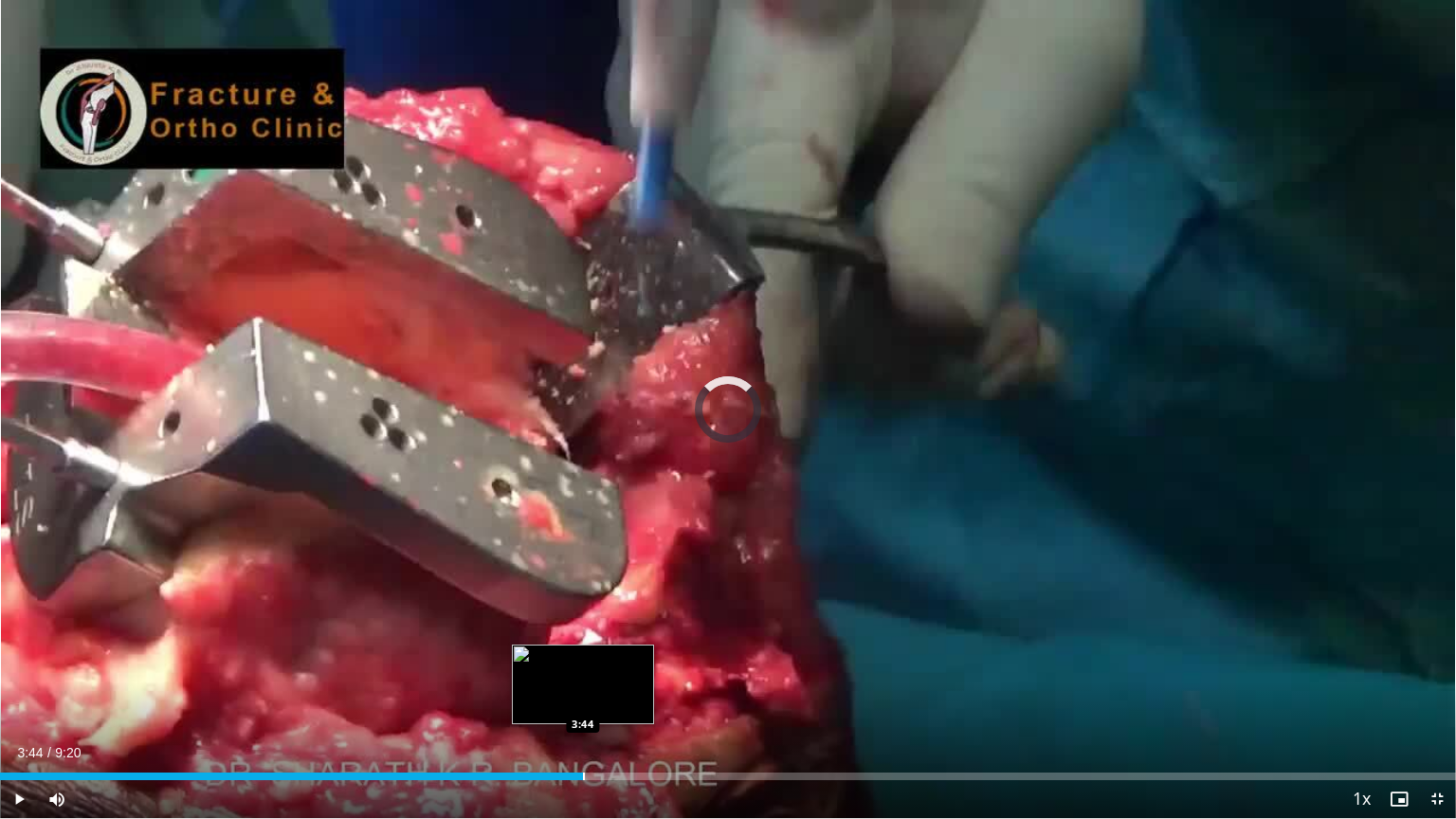 click at bounding box center [584, 776] 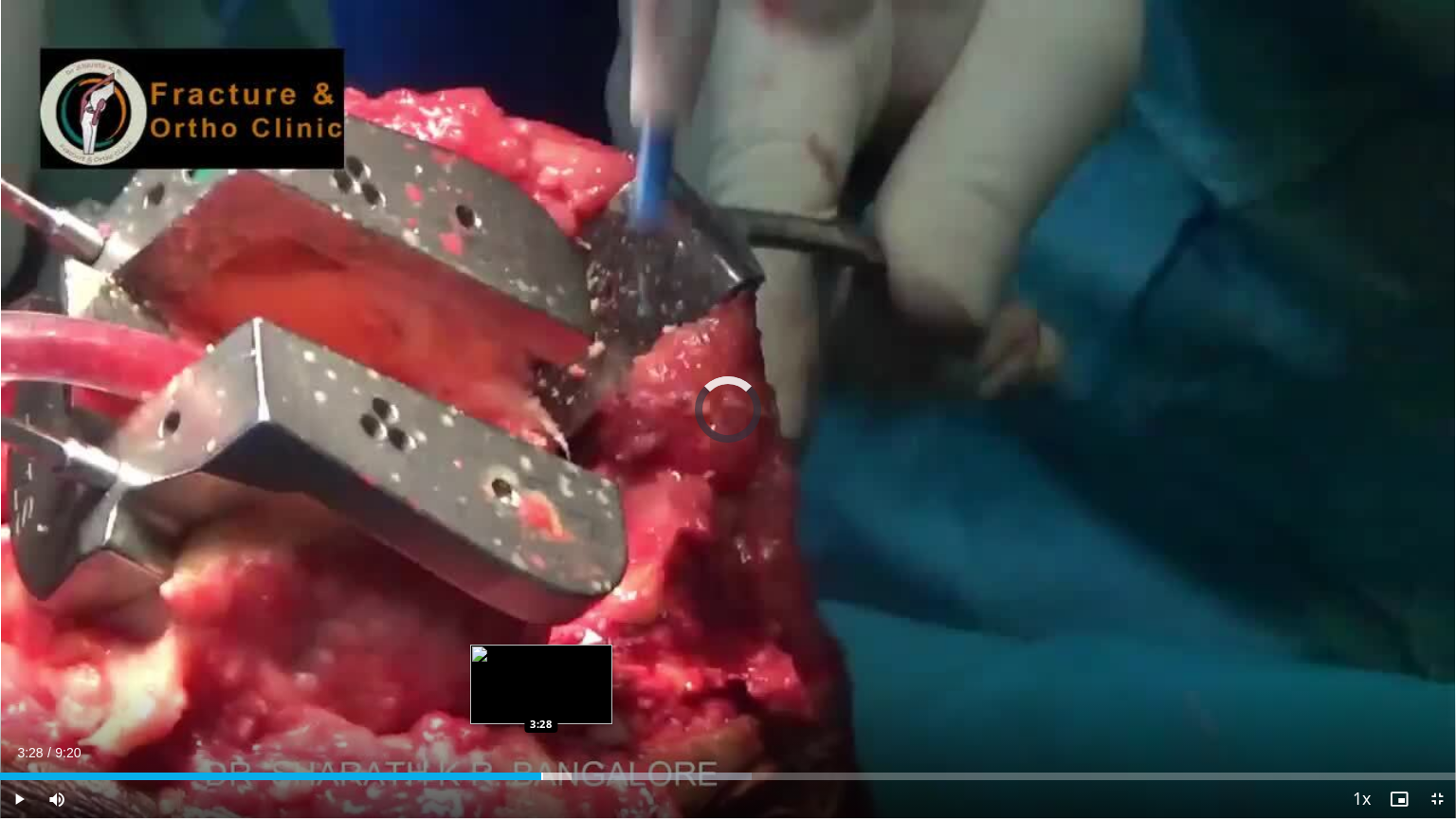 click at bounding box center (542, 776) 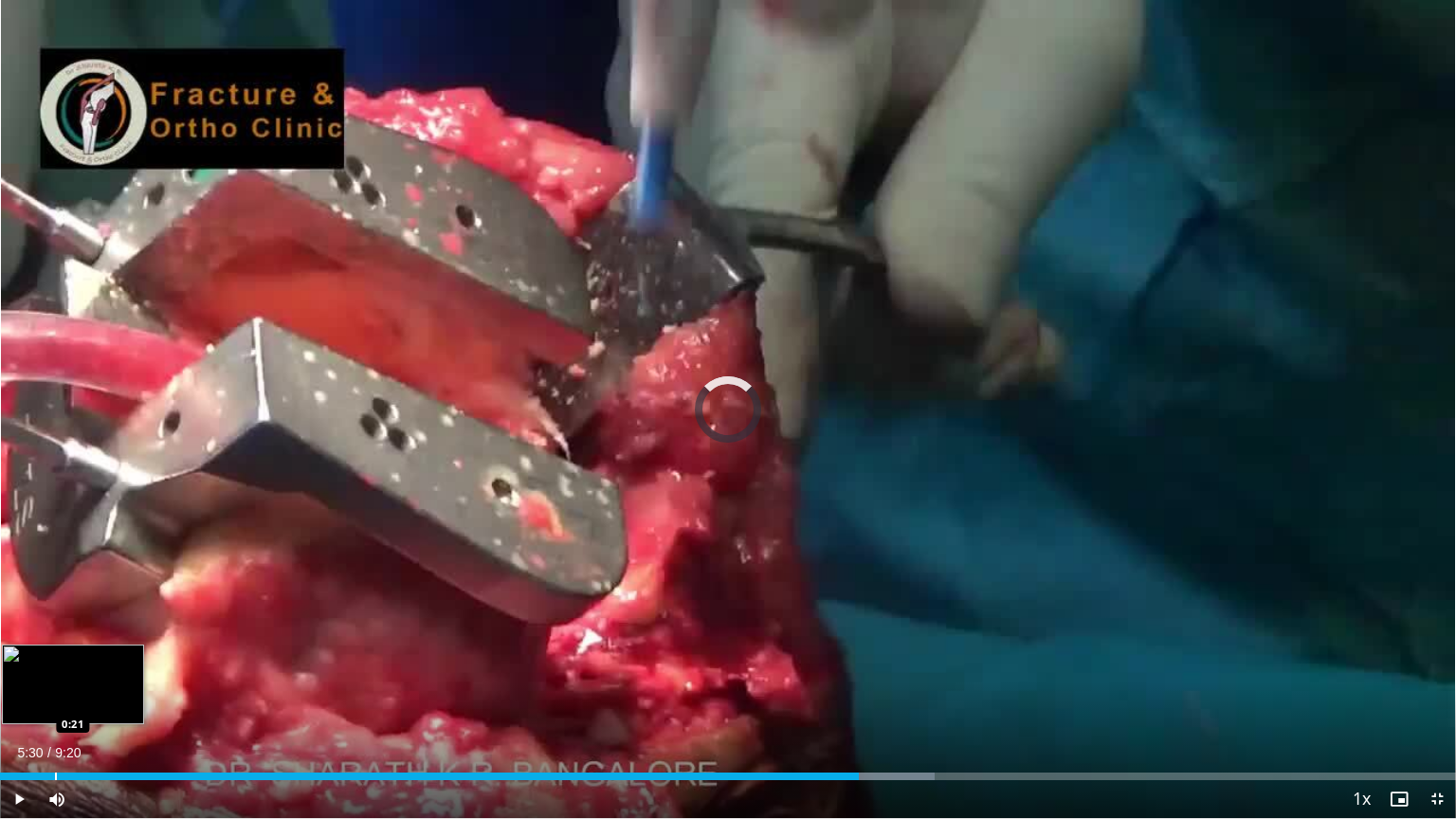 click at bounding box center [56, 776] 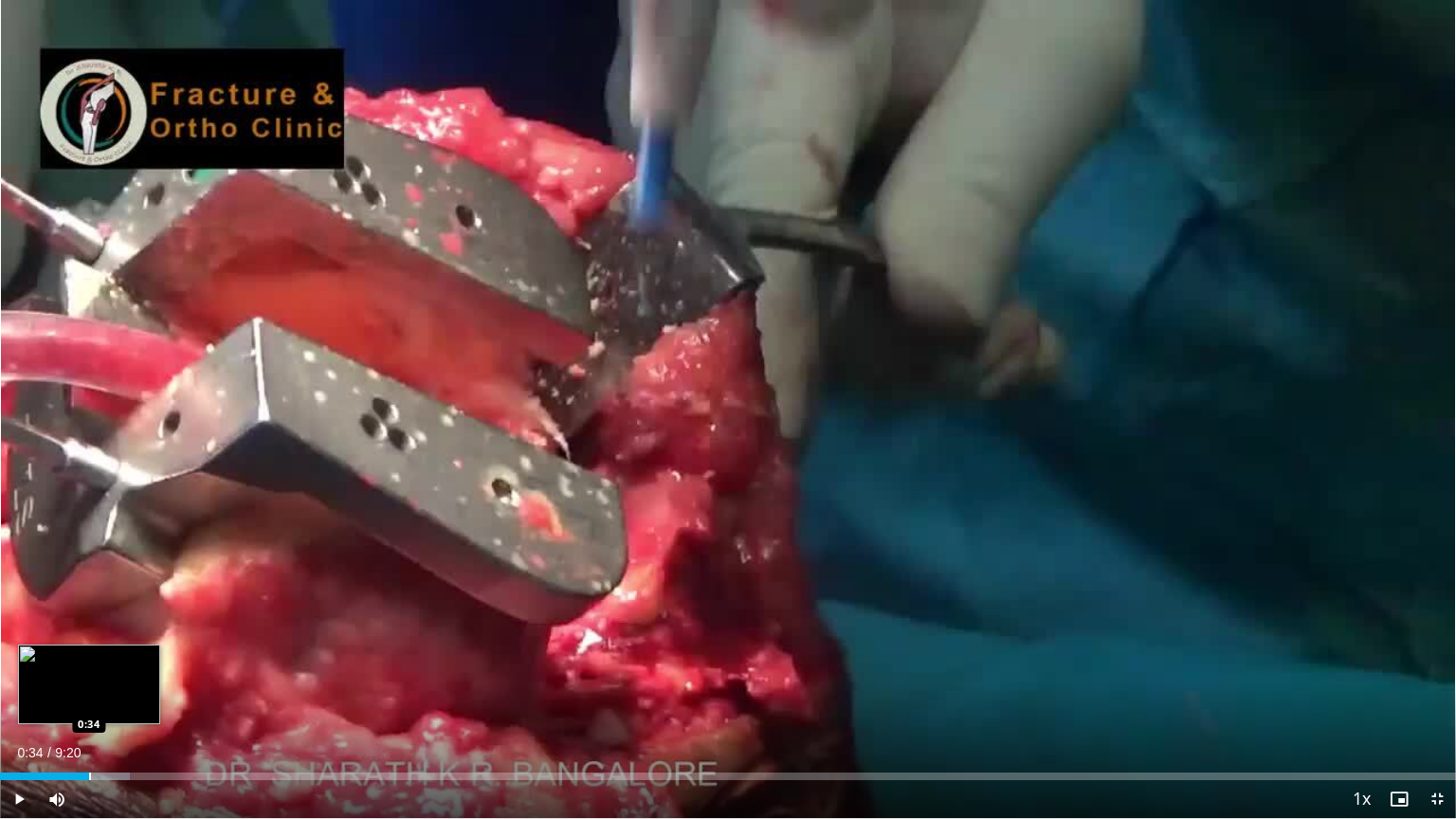 click on "Loaded :  8.92% 0:24 0:34" at bounding box center (728, 771) 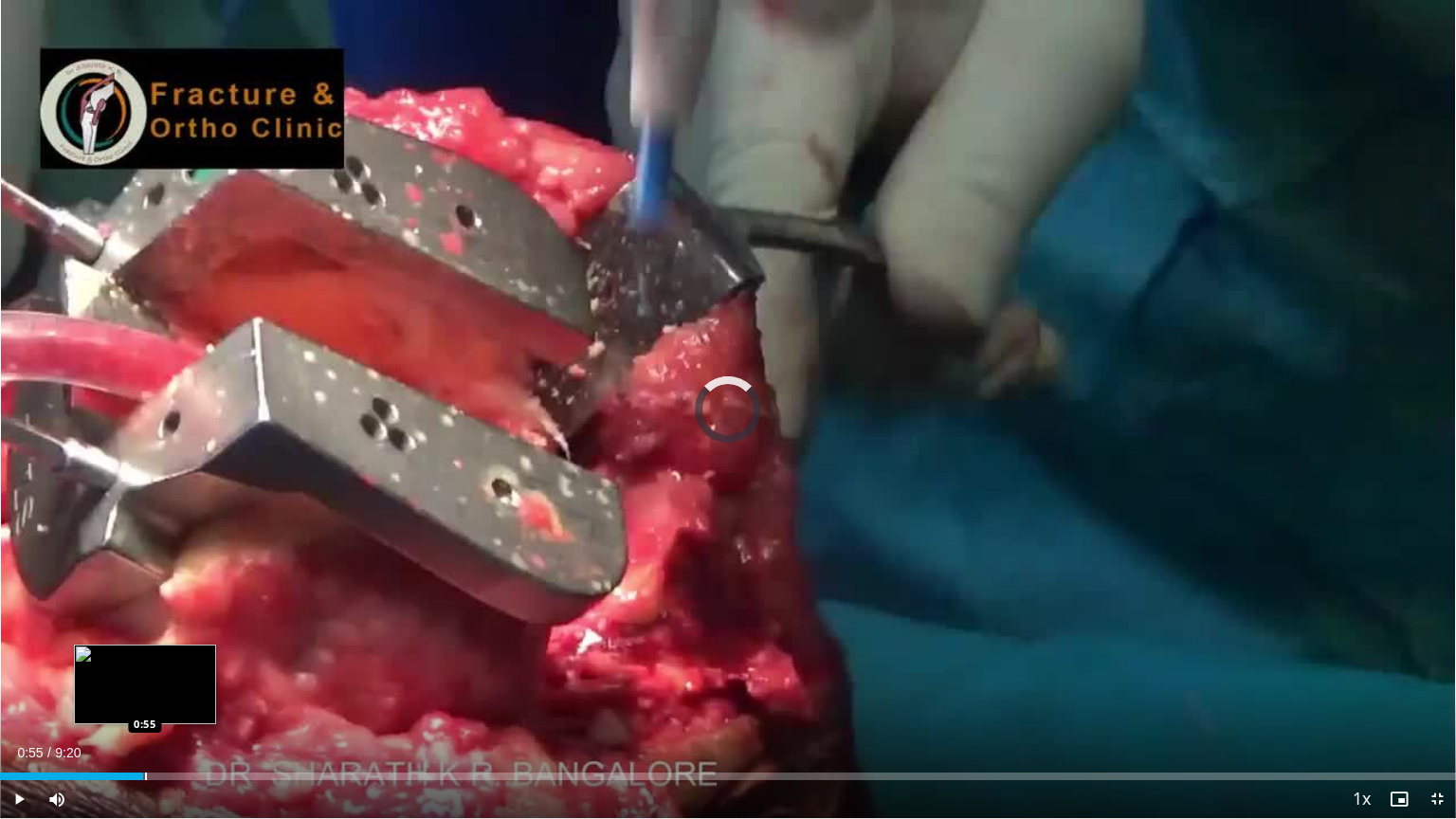 click on "Loaded :  0.00% 0:55 0:55" at bounding box center (728, 776) 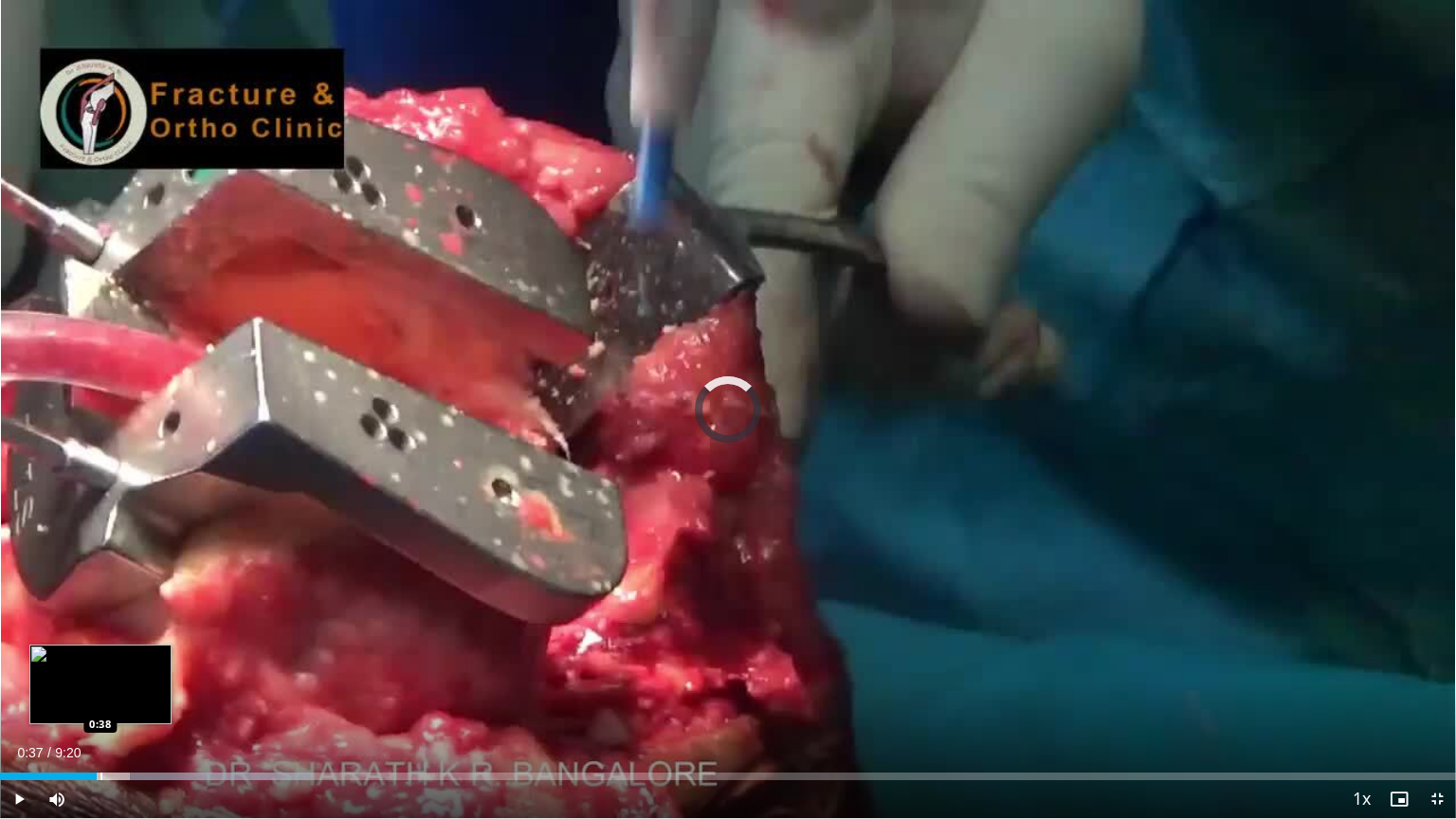 click on "0:57" at bounding box center [48, 776] 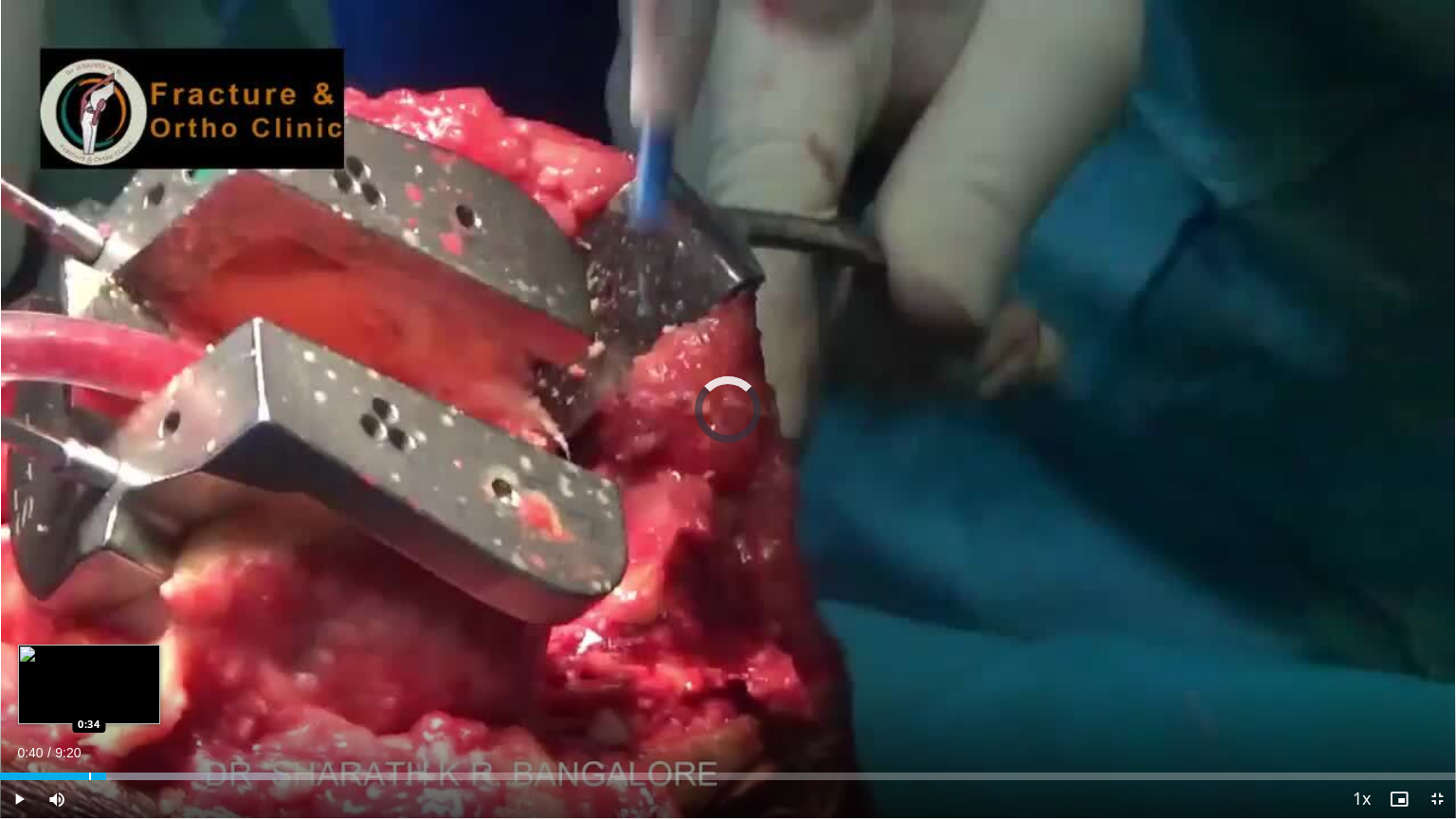 click on "Loaded :  19.57% 0:40 0:34" at bounding box center [728, 771] 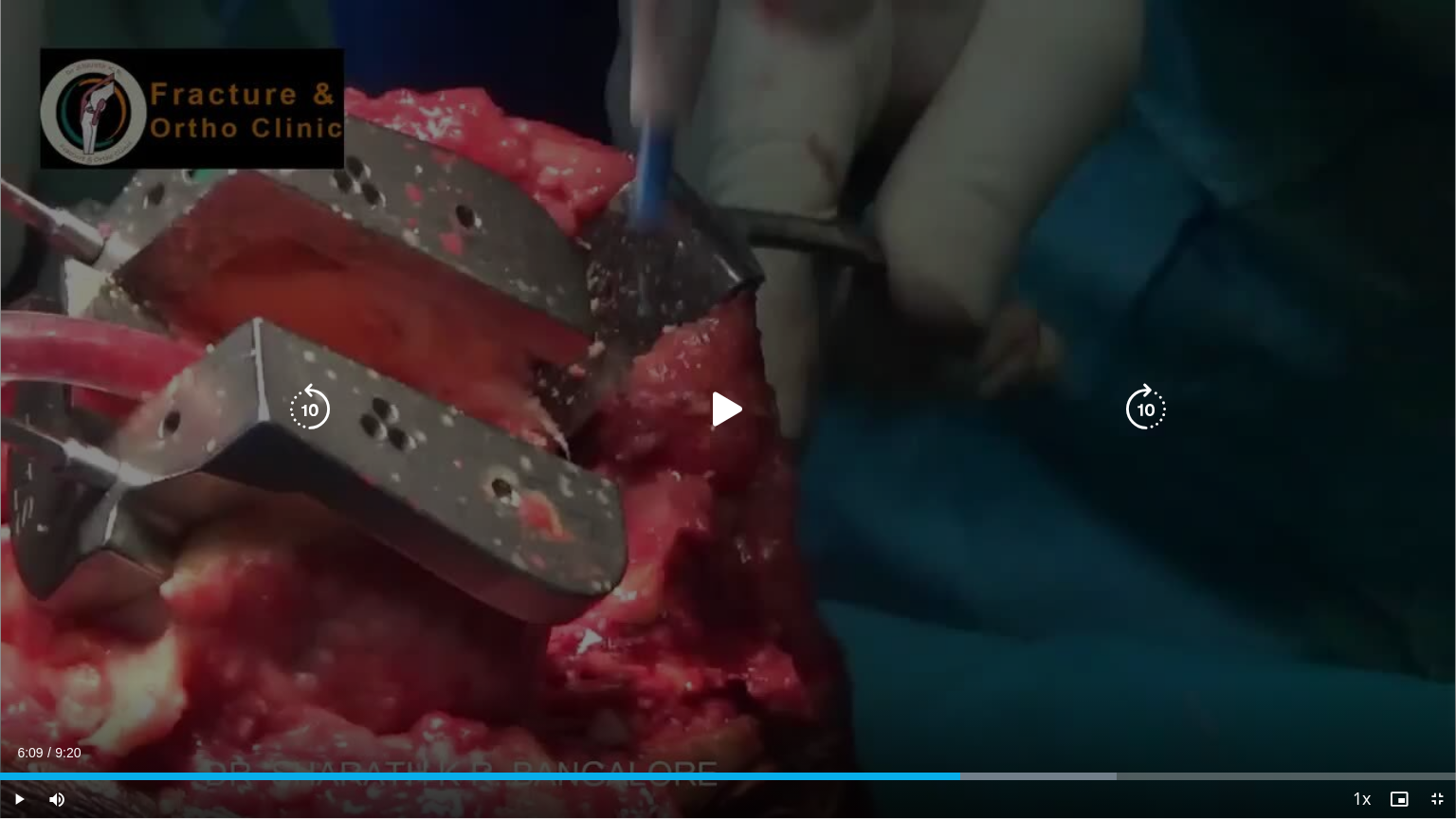 click on "10 seconds
Tap to unmute" at bounding box center [728, 409] 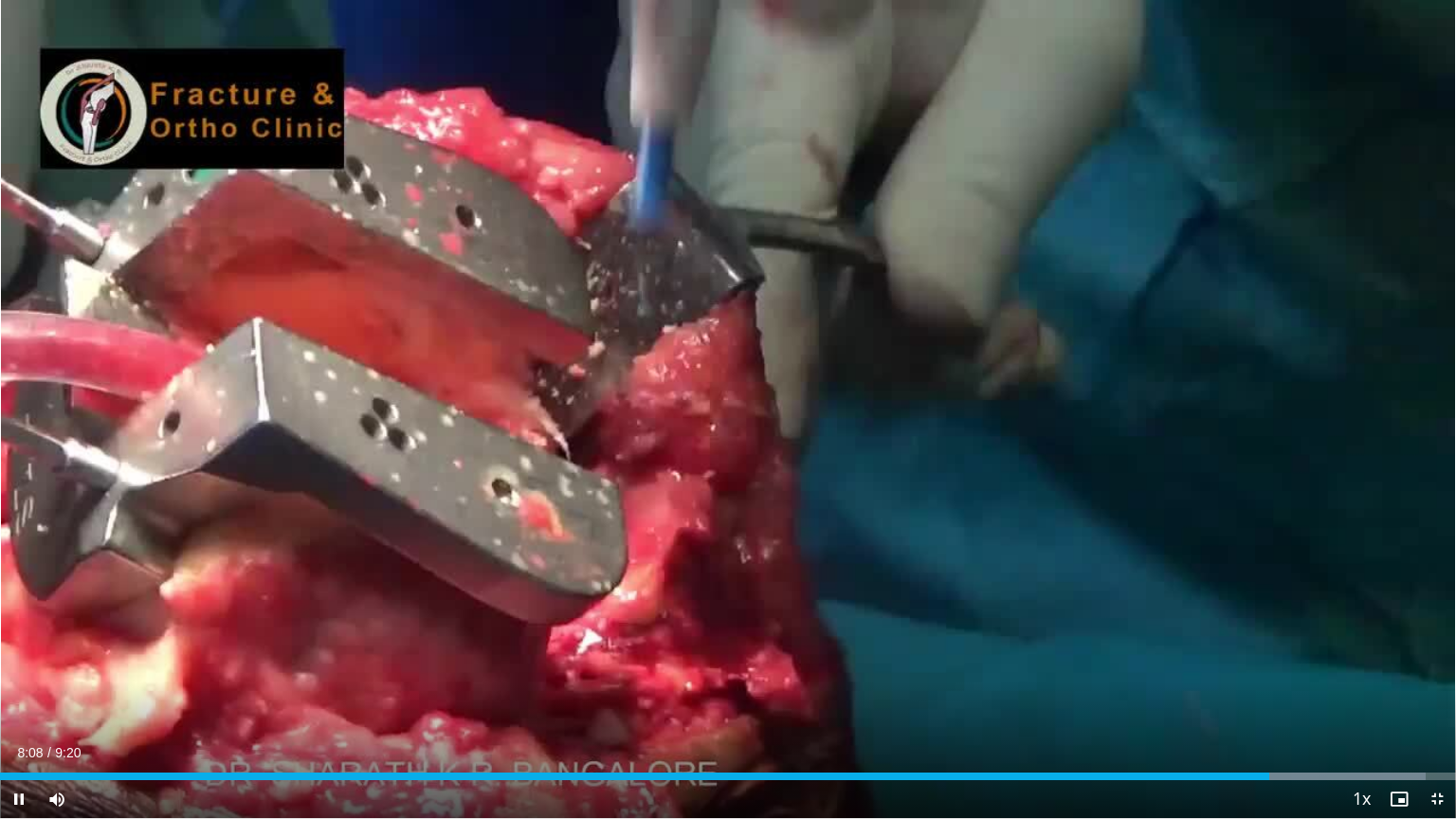 click on "10 seconds
Tap to unmute" at bounding box center (728, 409) 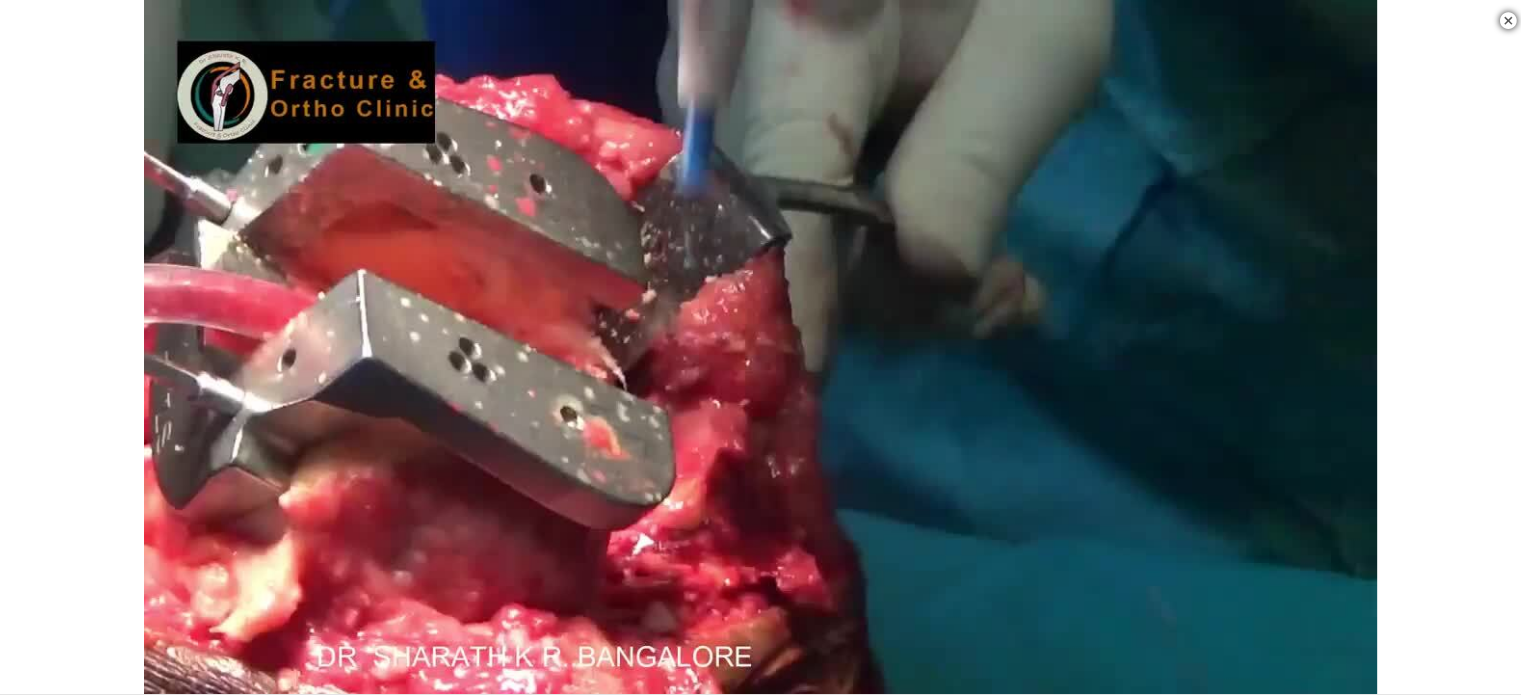 scroll, scrollTop: 655, scrollLeft: 0, axis: vertical 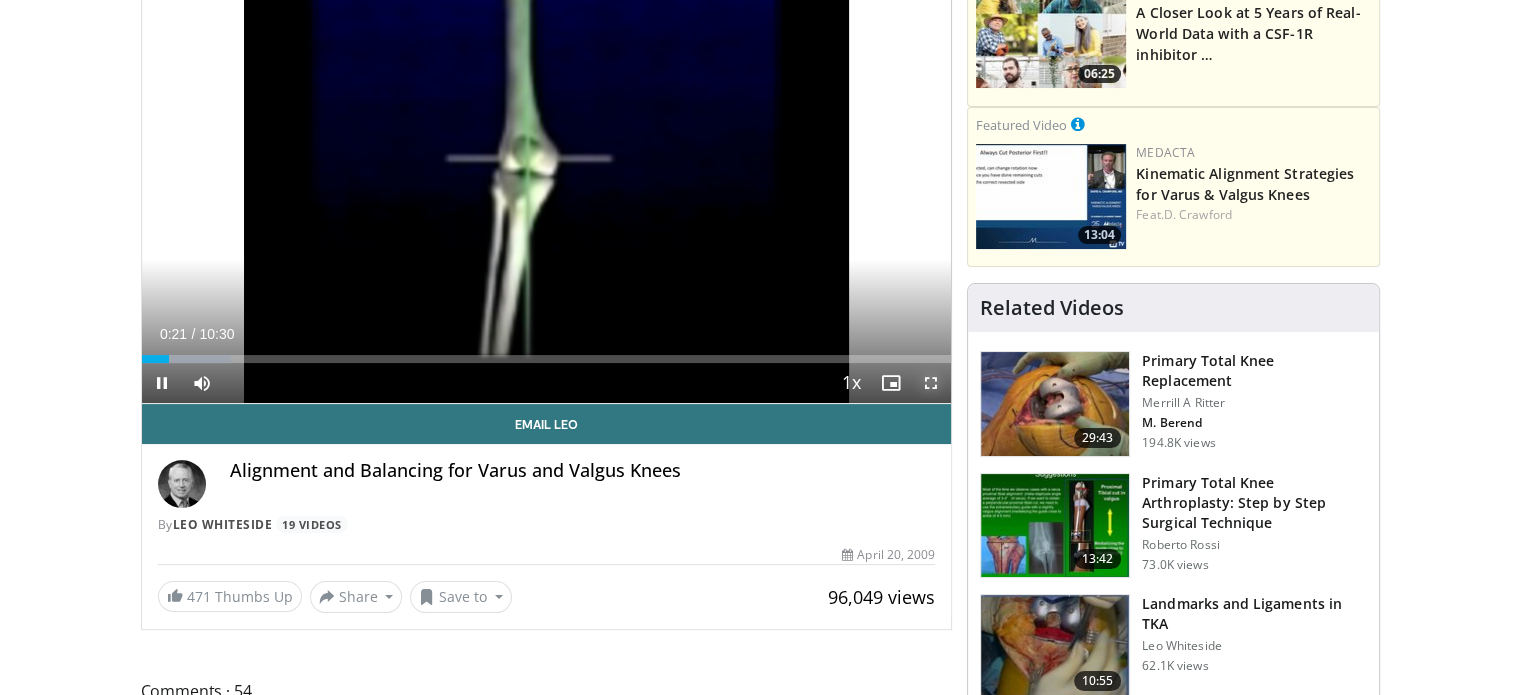 click at bounding box center (931, 383) 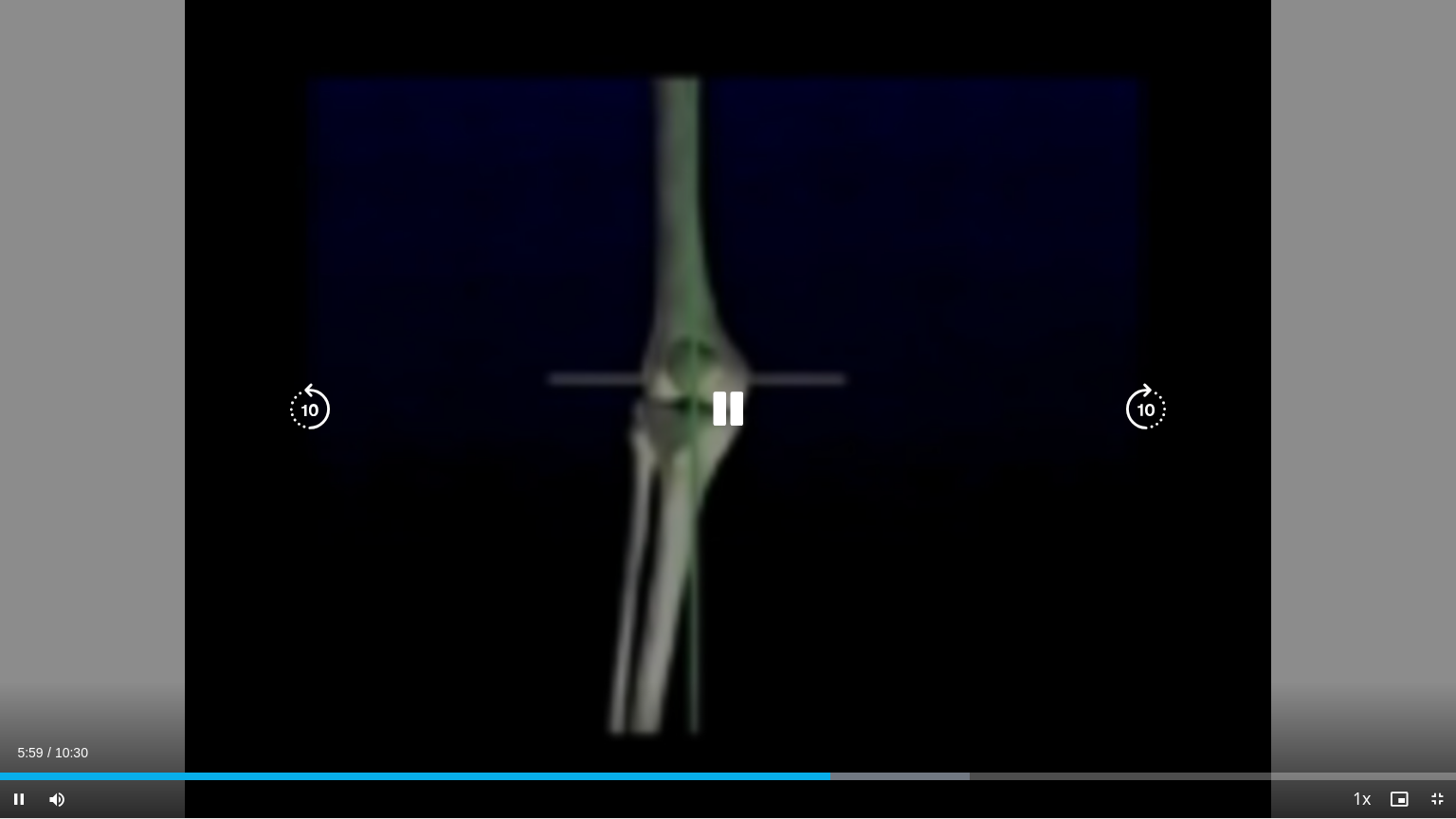 click at bounding box center (728, 410) 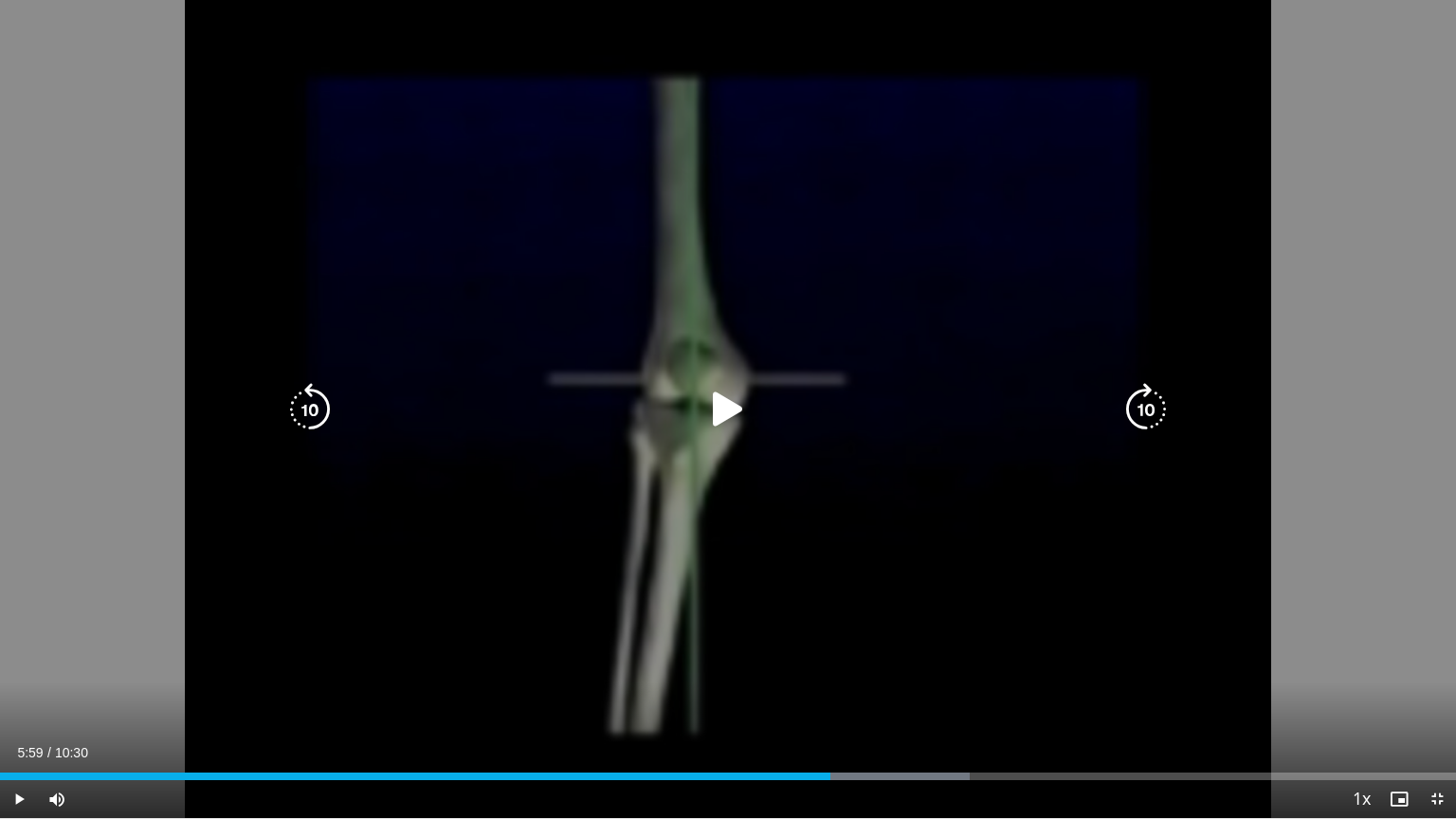 click at bounding box center (728, 410) 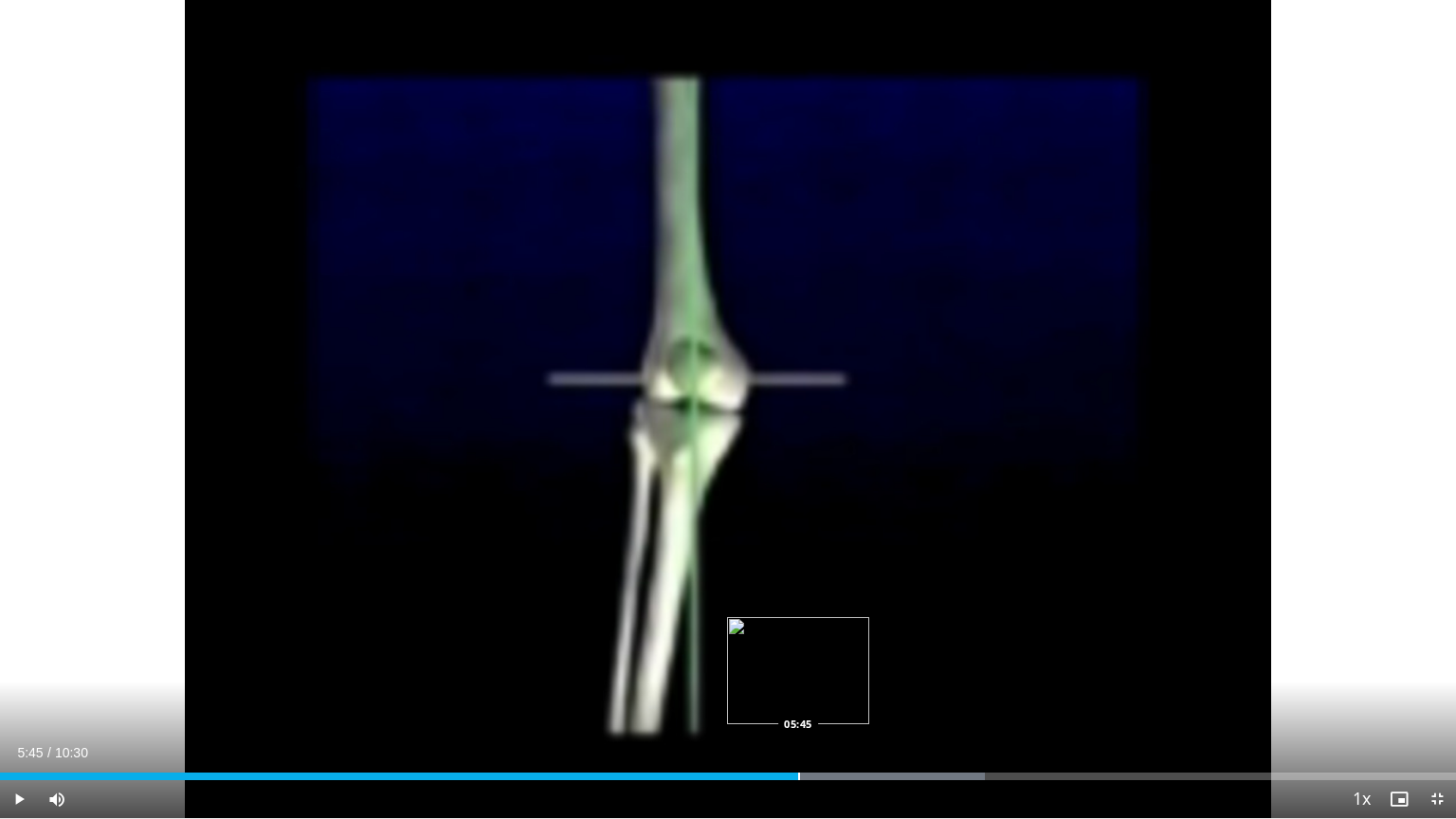 click at bounding box center (799, 776) 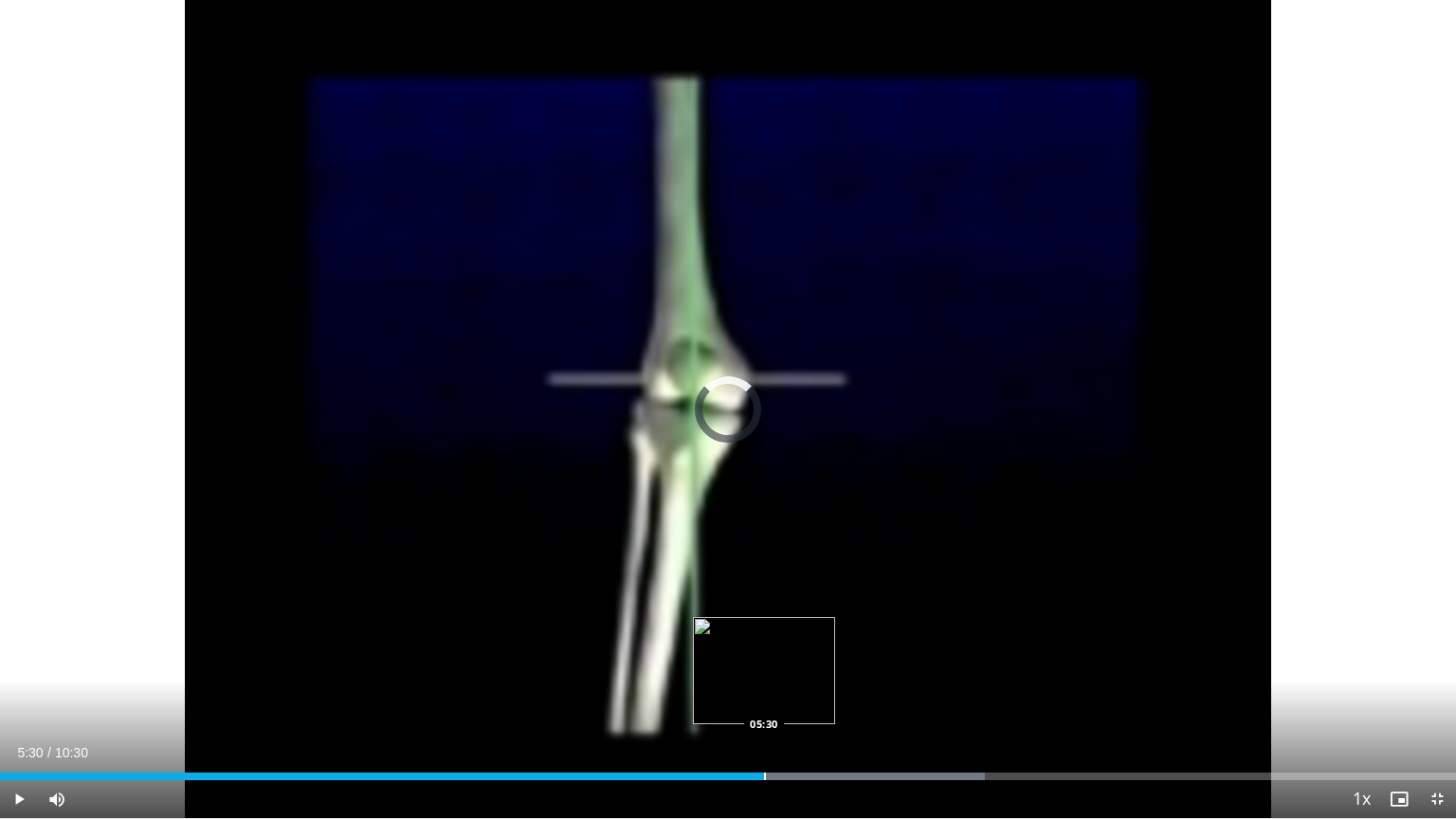 click on "Loaded :  67.63% 05:30 05:30" at bounding box center (728, 771) 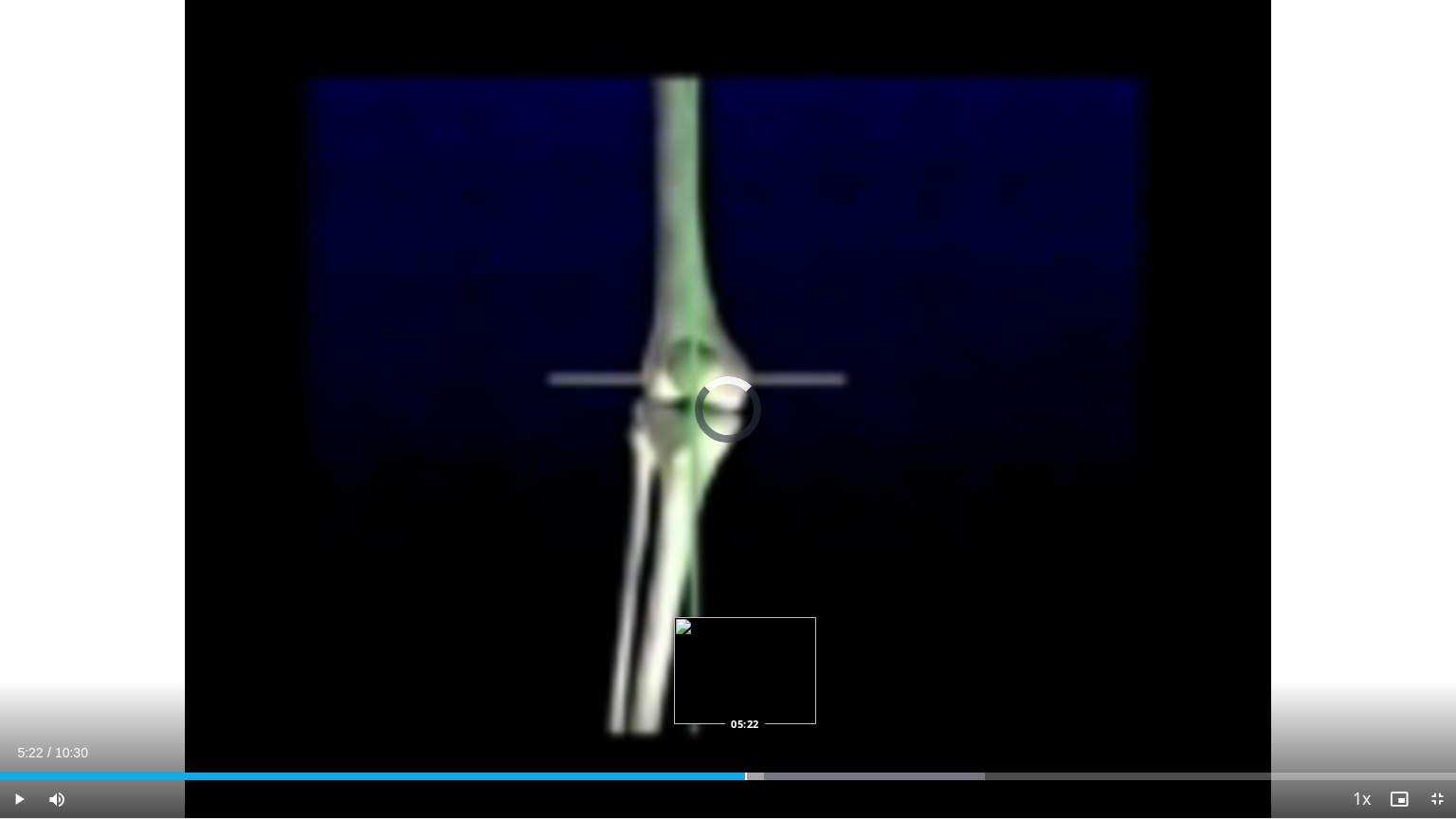 click at bounding box center (746, 776) 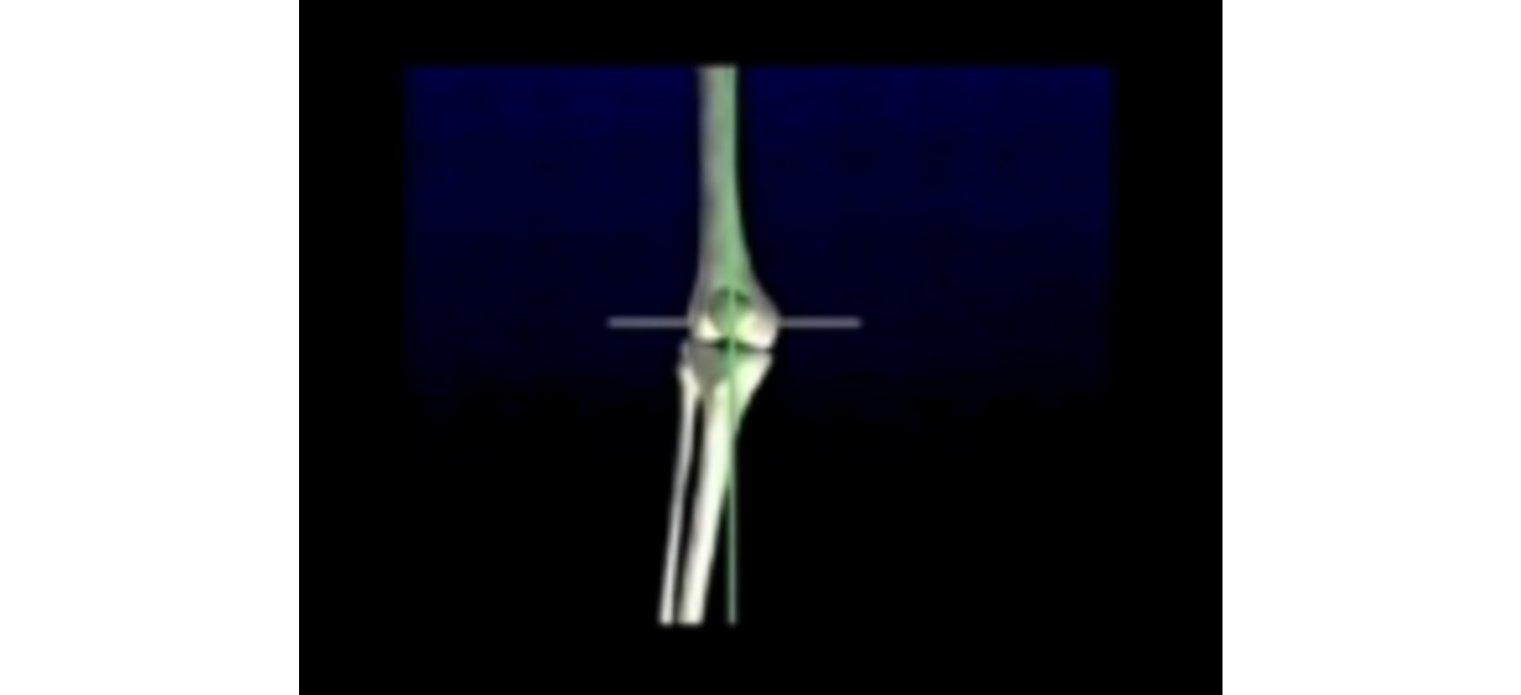 scroll, scrollTop: 664, scrollLeft: 0, axis: vertical 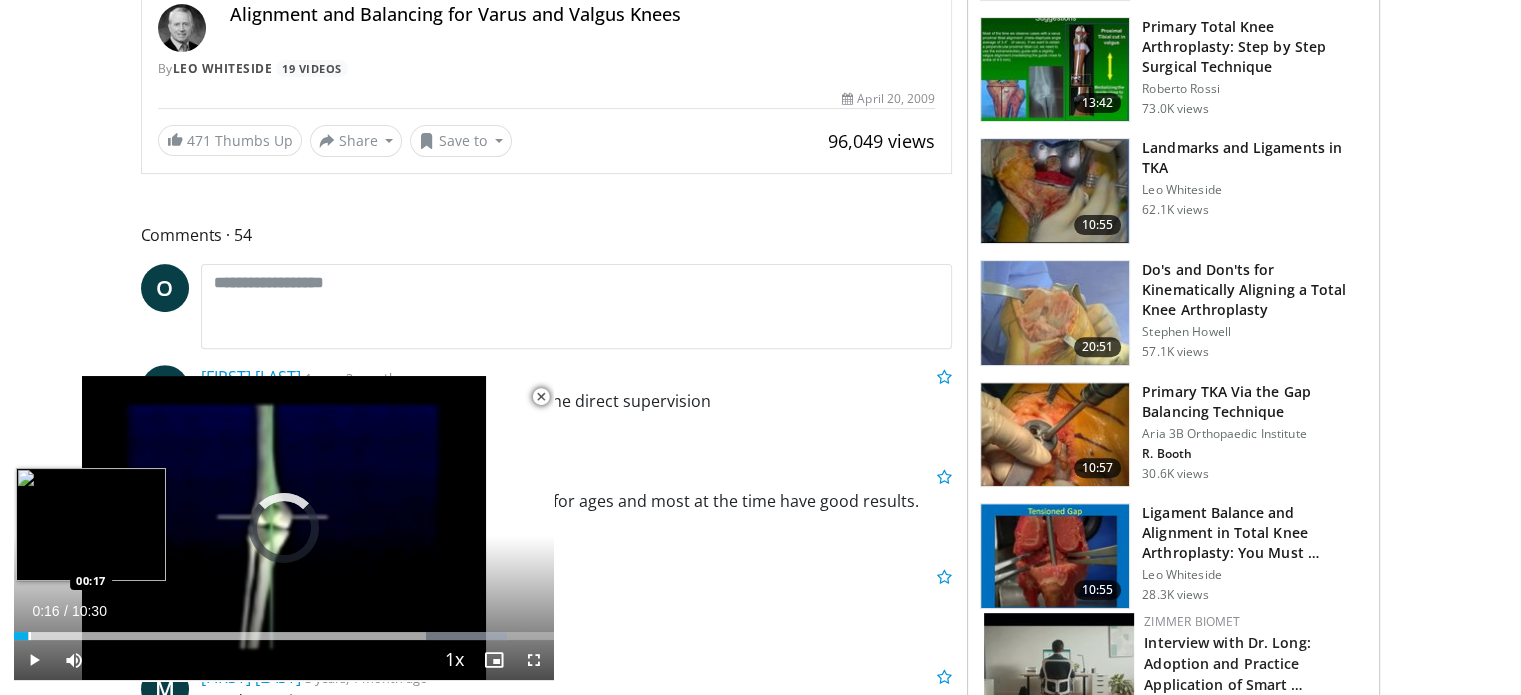 click on "Loaded :  91.23% 00:16 00:17" at bounding box center [284, 630] 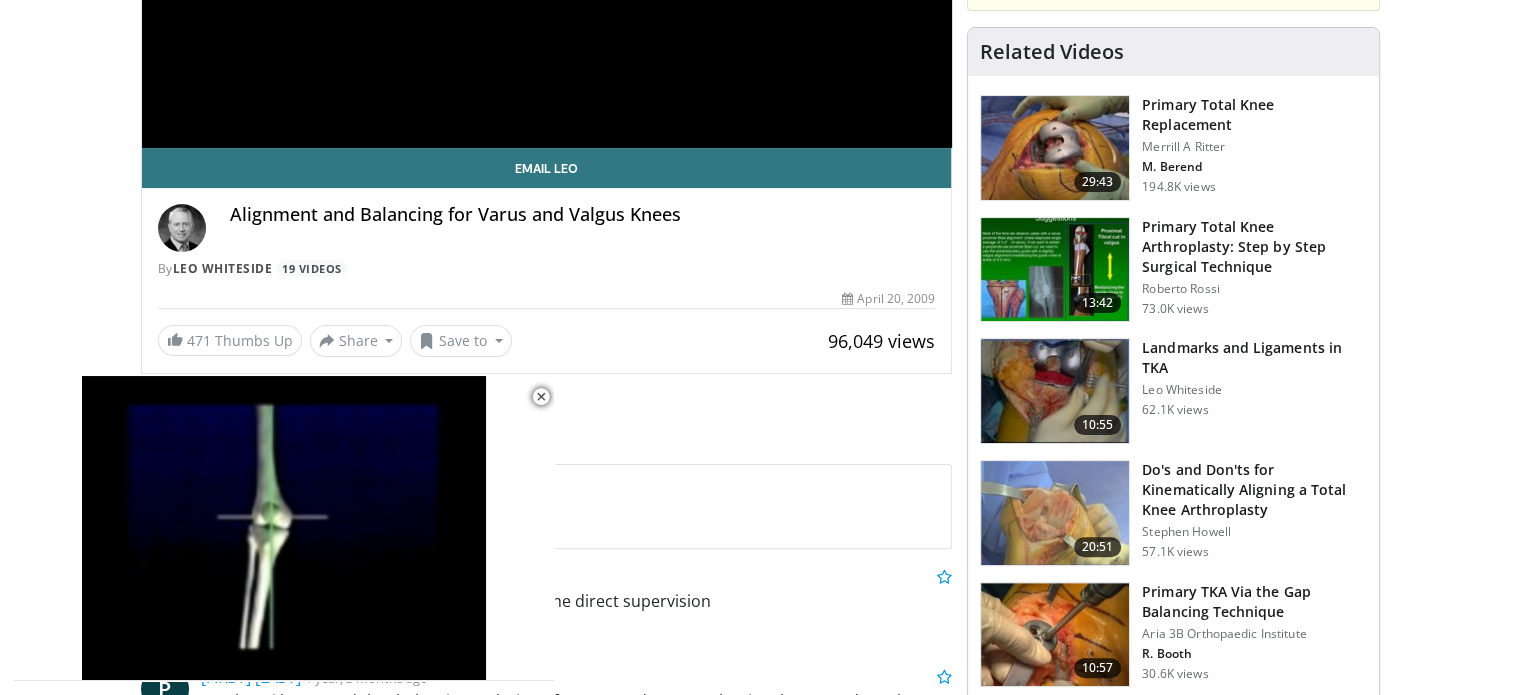 scroll, scrollTop: 464, scrollLeft: 0, axis: vertical 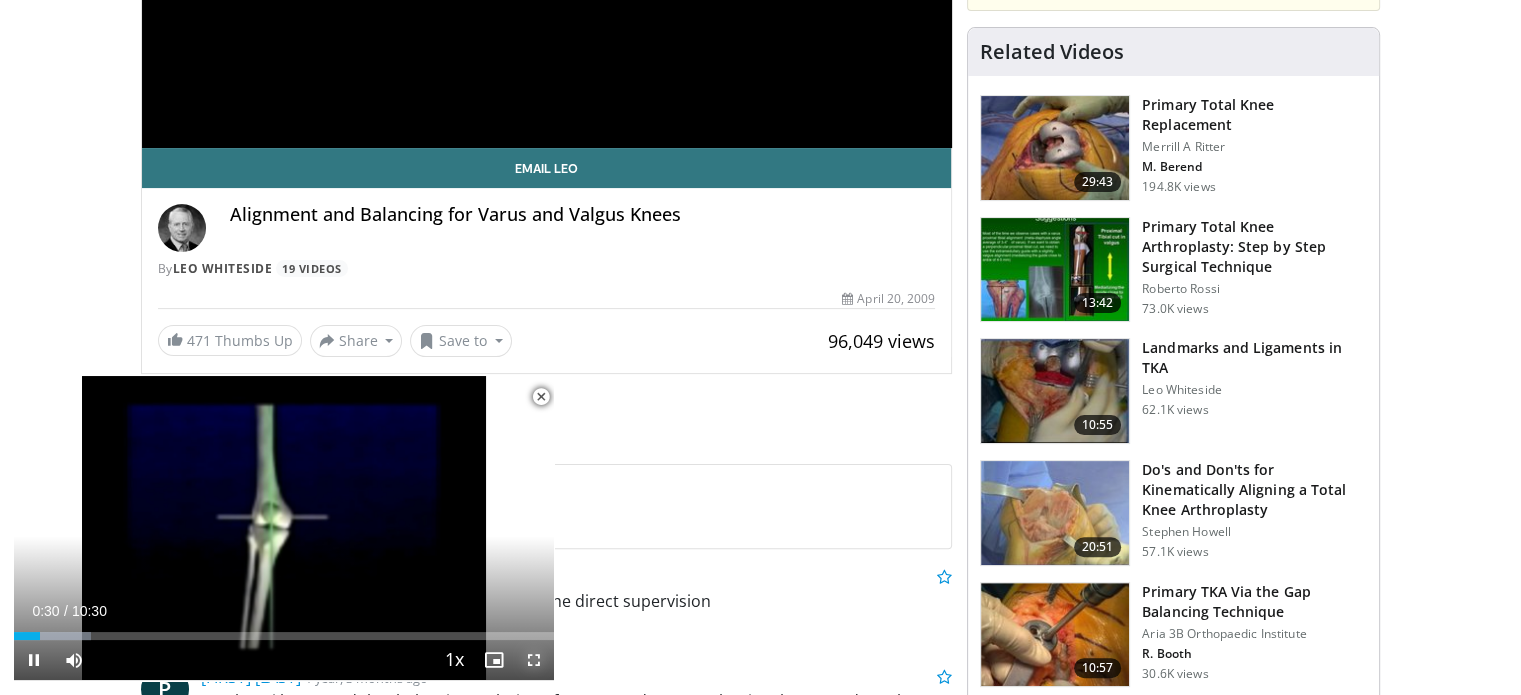 click at bounding box center [534, 660] 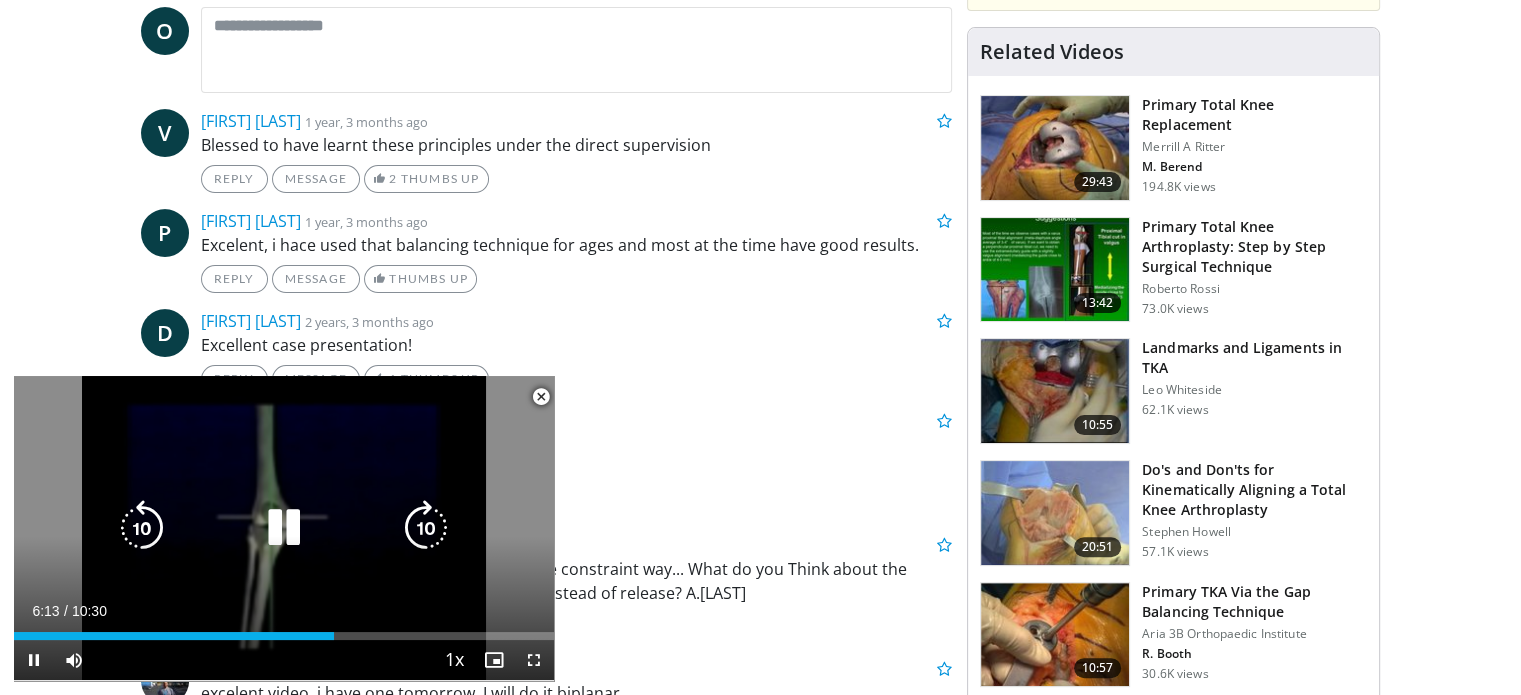 click at bounding box center [284, 528] 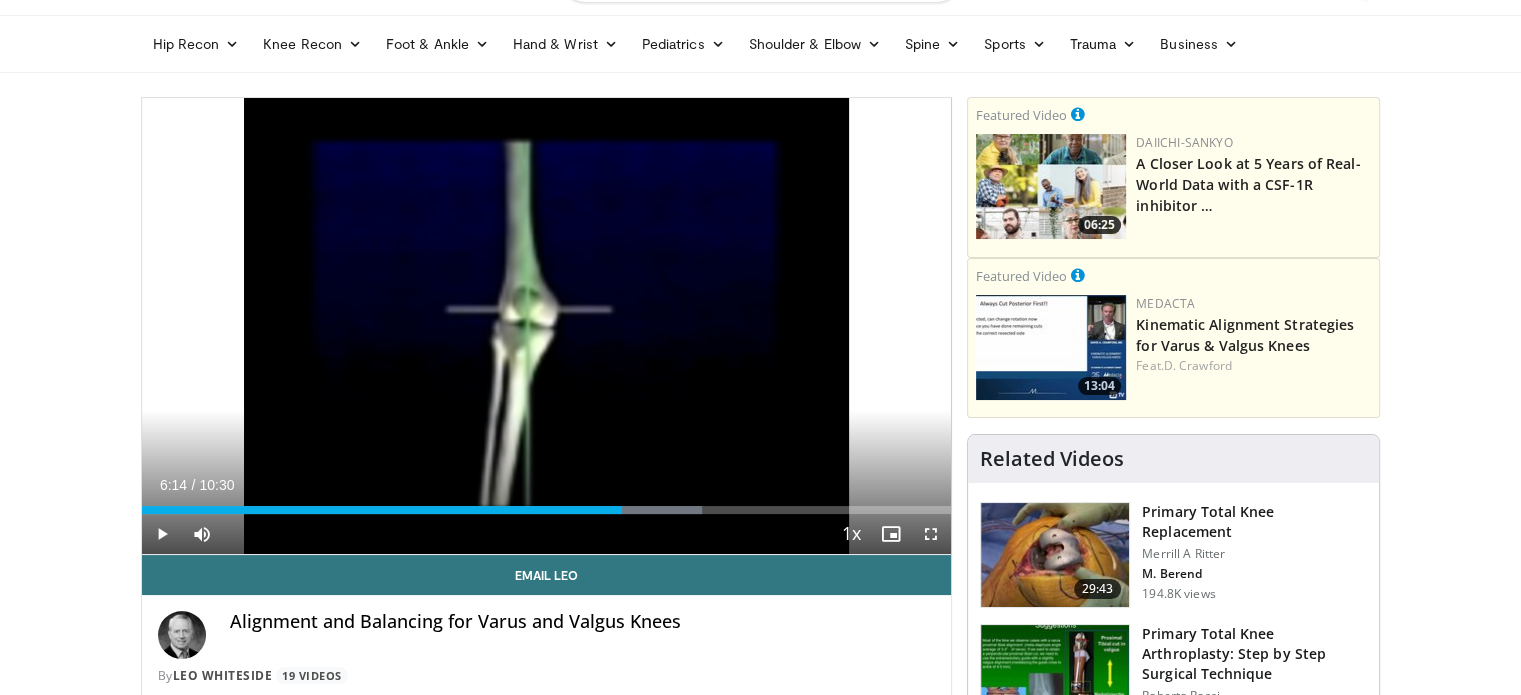 scroll, scrollTop: 0, scrollLeft: 0, axis: both 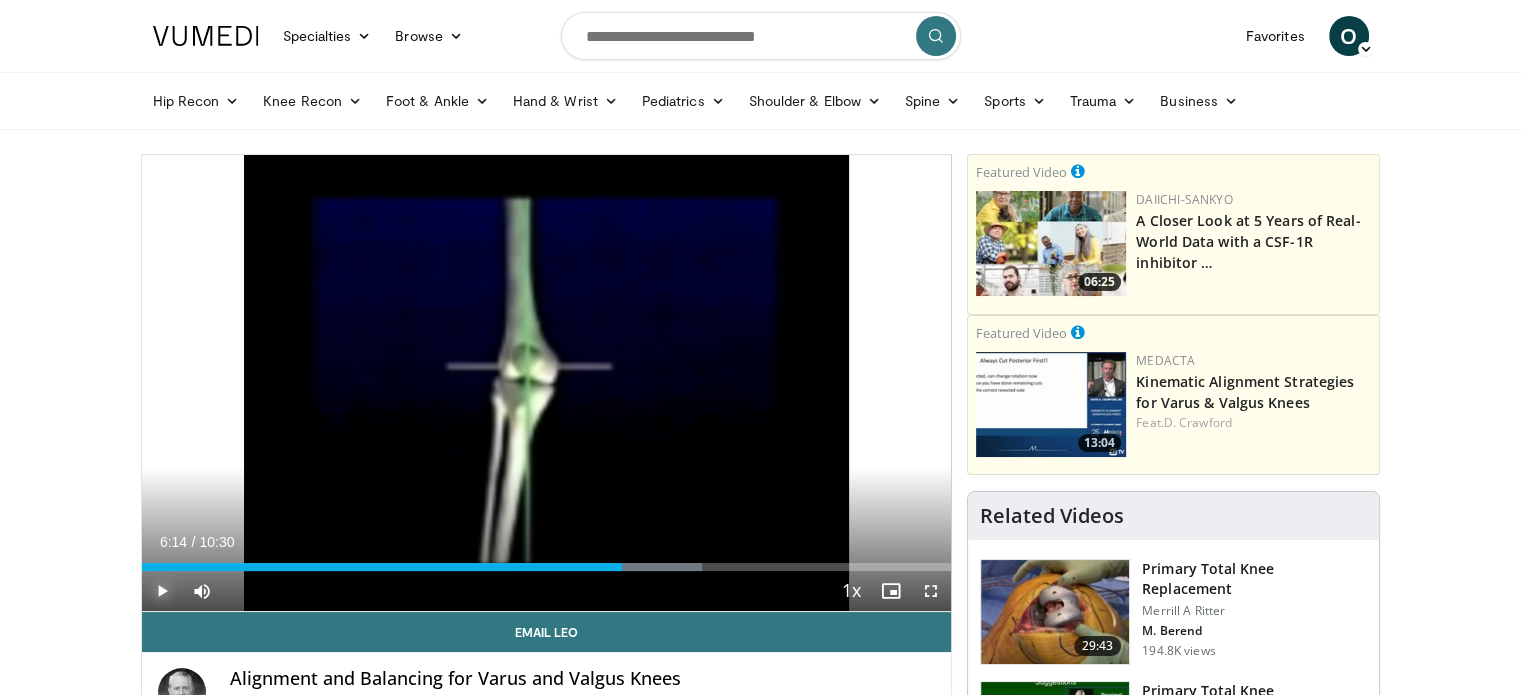 click at bounding box center [162, 591] 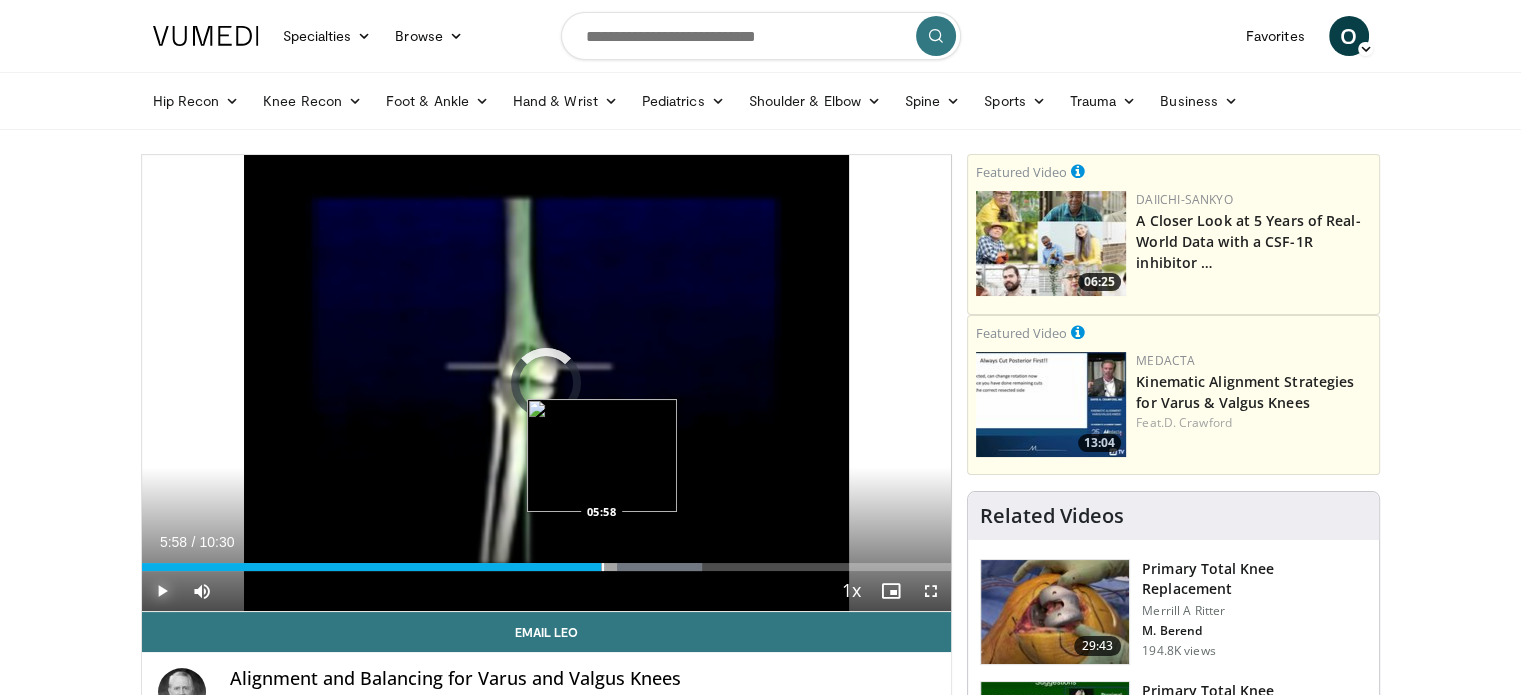 click on "Loaded :  69.21% 05:58 05:58" at bounding box center (547, 561) 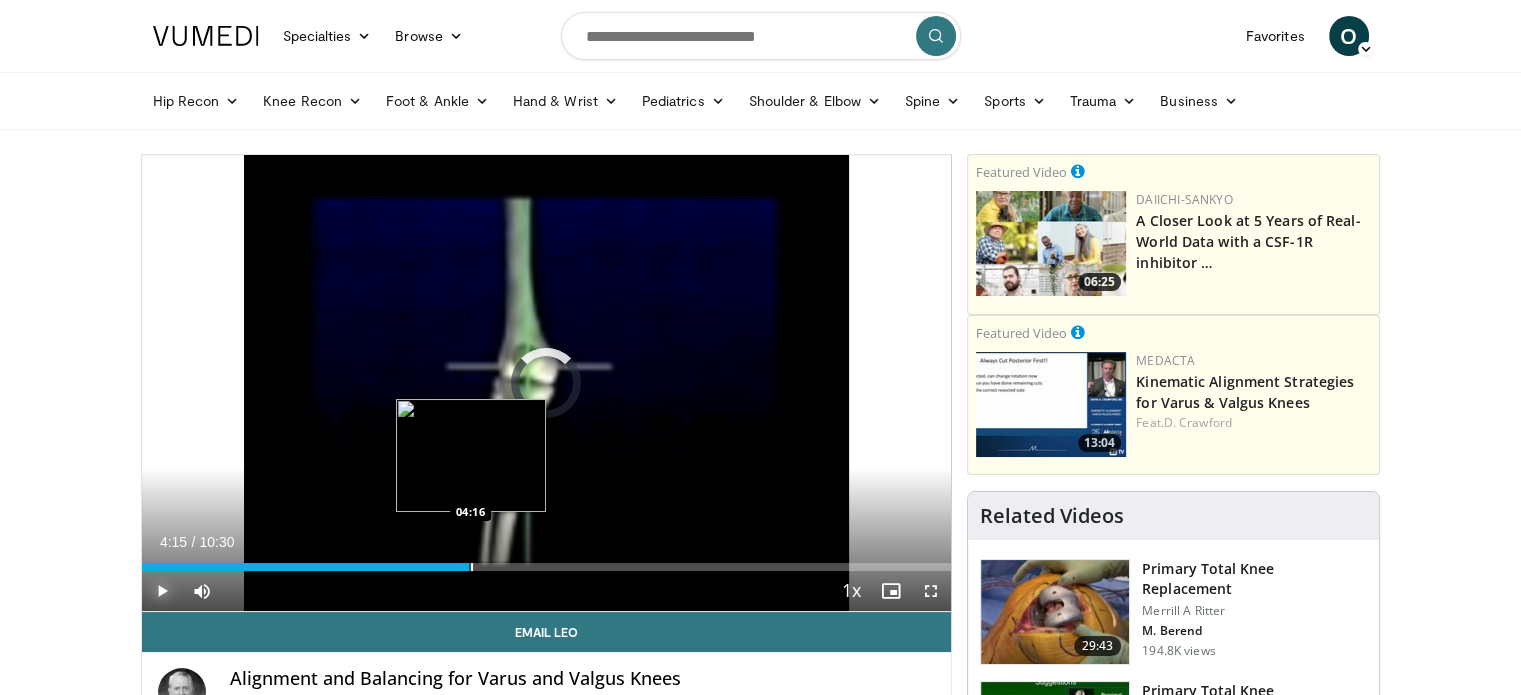 click on "Loaded :  0.00% 05:58 04:16" at bounding box center (547, 561) 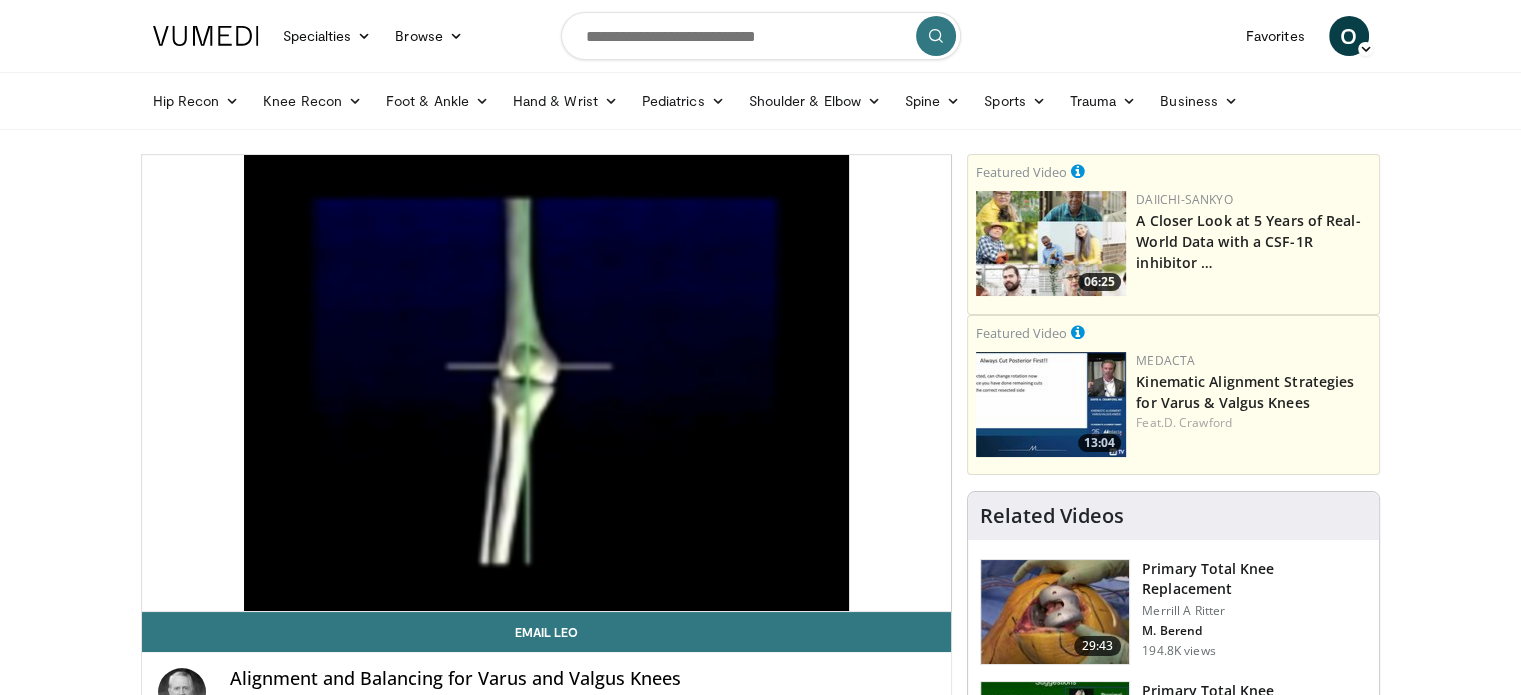 type 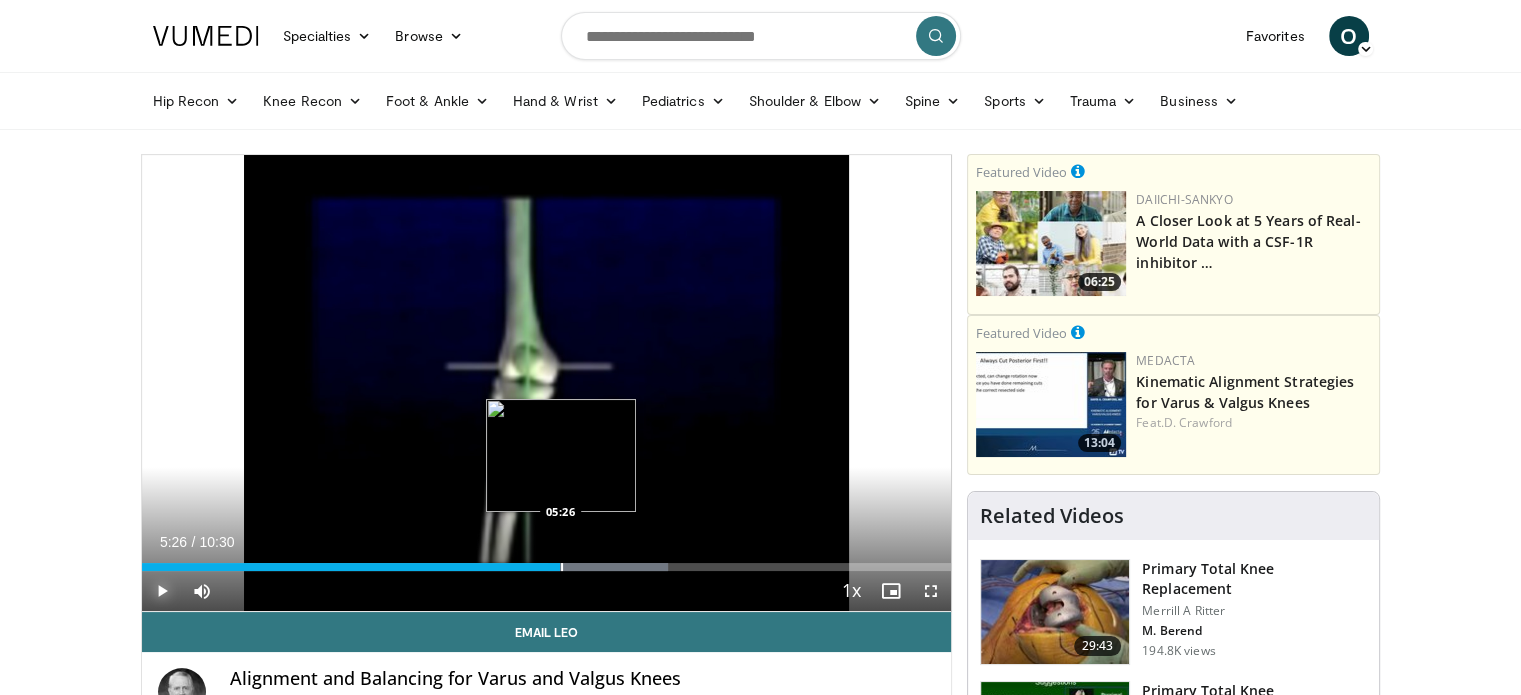 click on "Loaded :  65.02% 05:26 05:26" at bounding box center [547, 561] 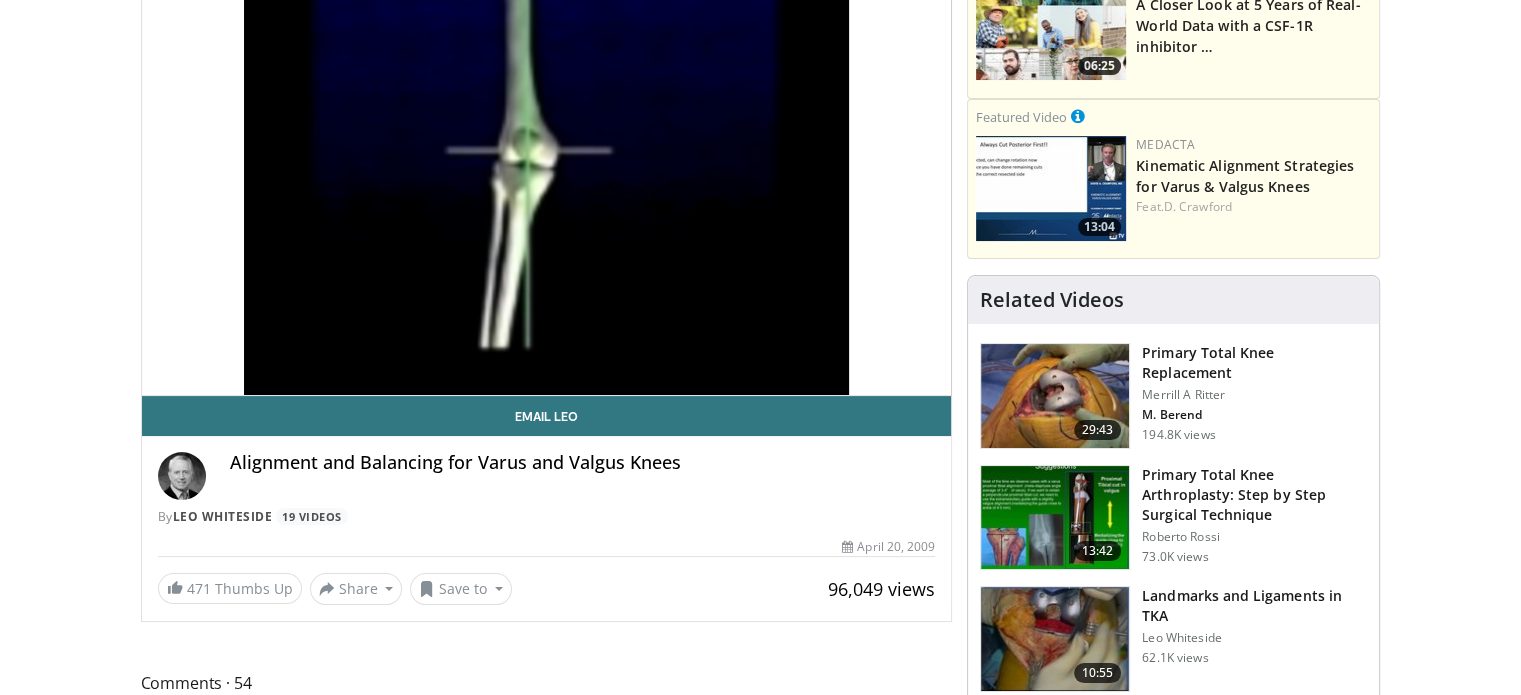scroll, scrollTop: 216, scrollLeft: 0, axis: vertical 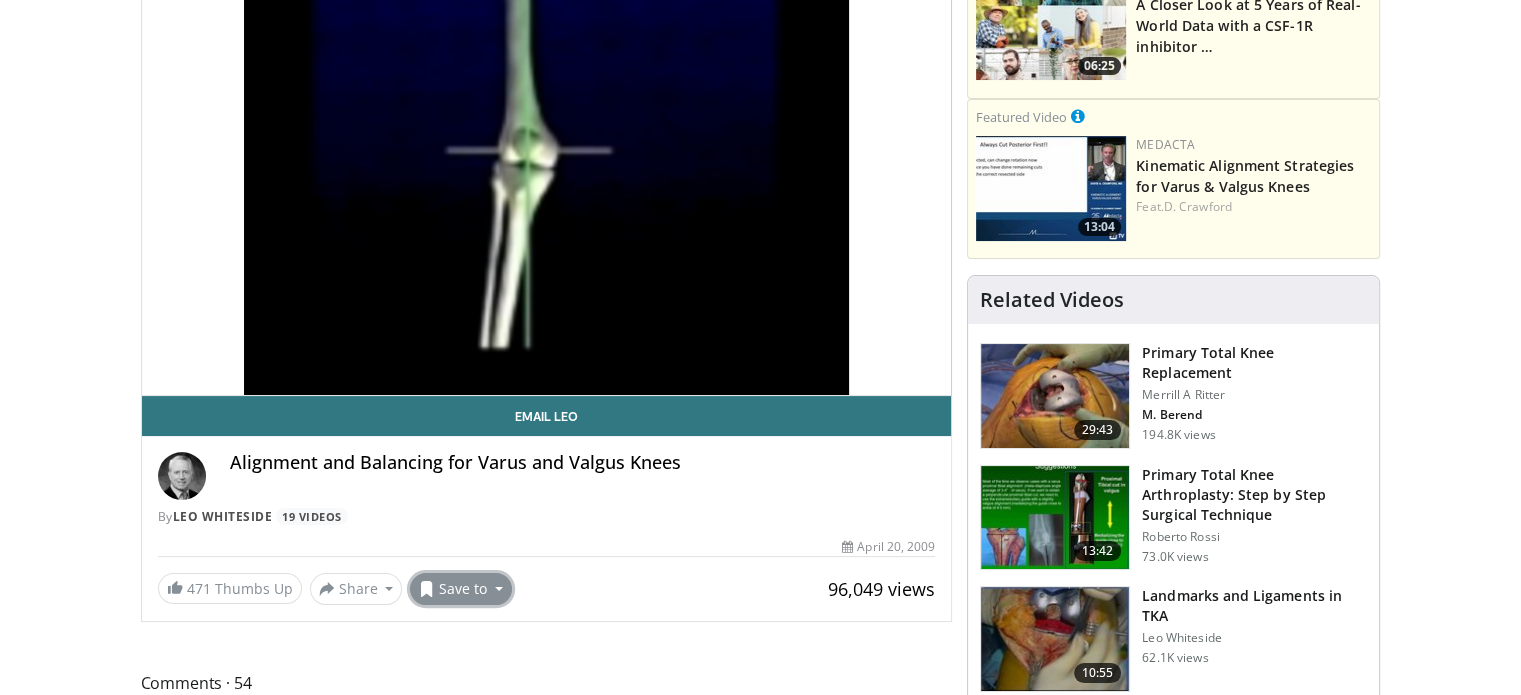 click on "Save to" at bounding box center [461, 589] 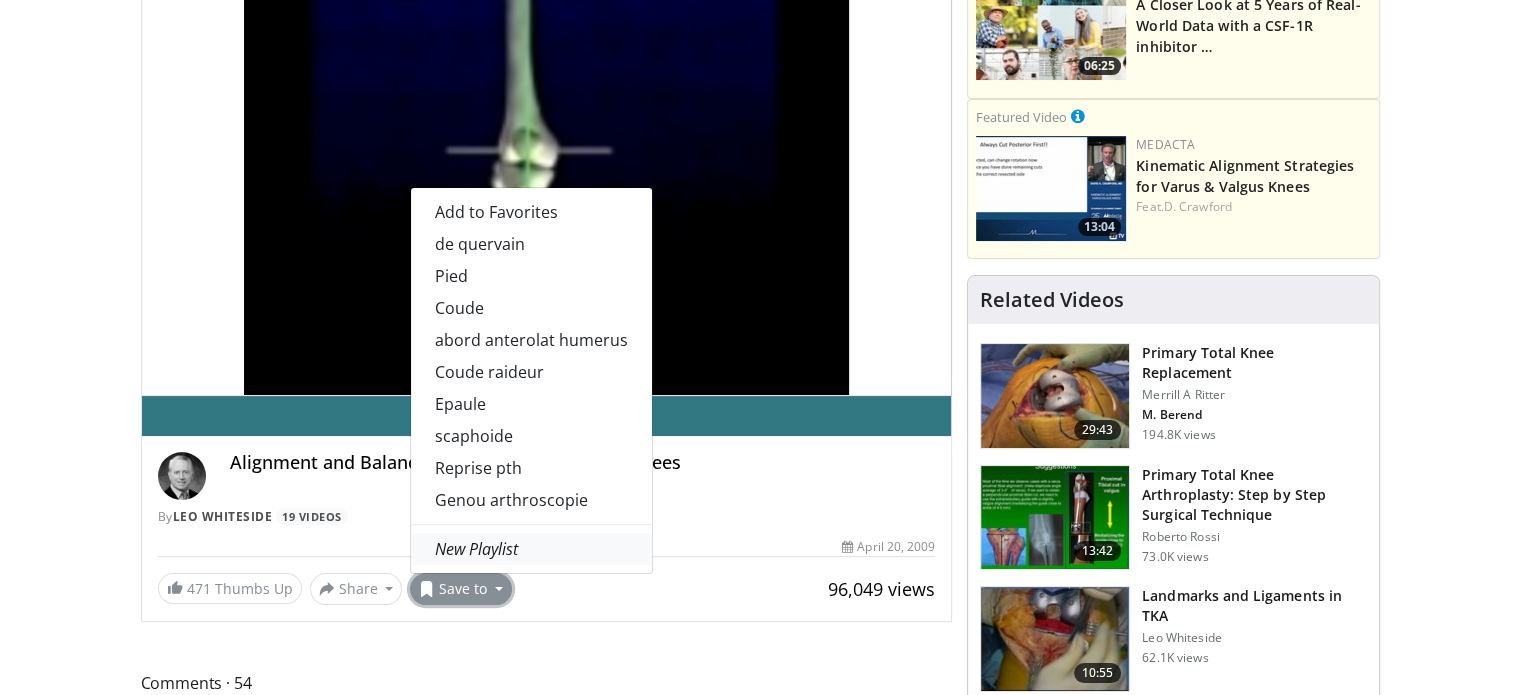 click on "New Playlist" at bounding box center [476, 549] 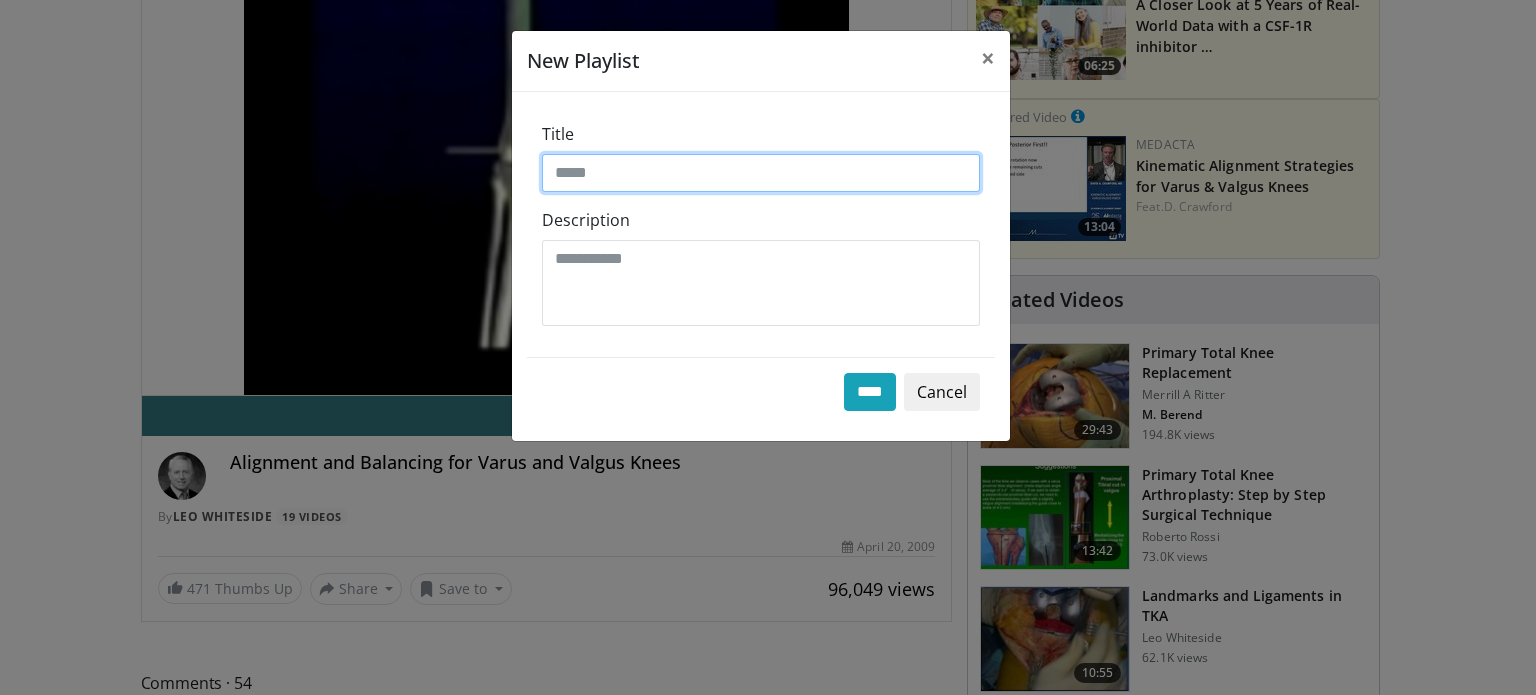 click on "Title" at bounding box center [761, 173] 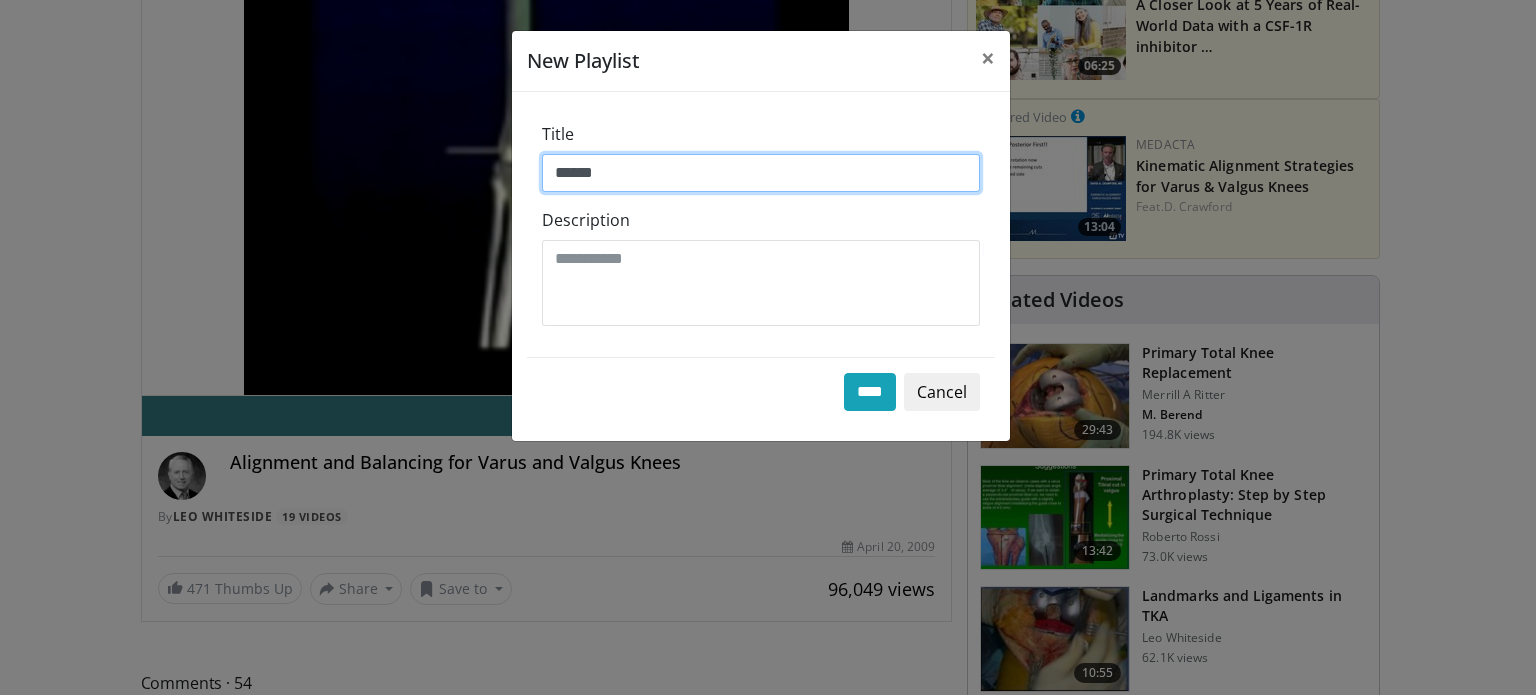 click on "******" at bounding box center (761, 173) 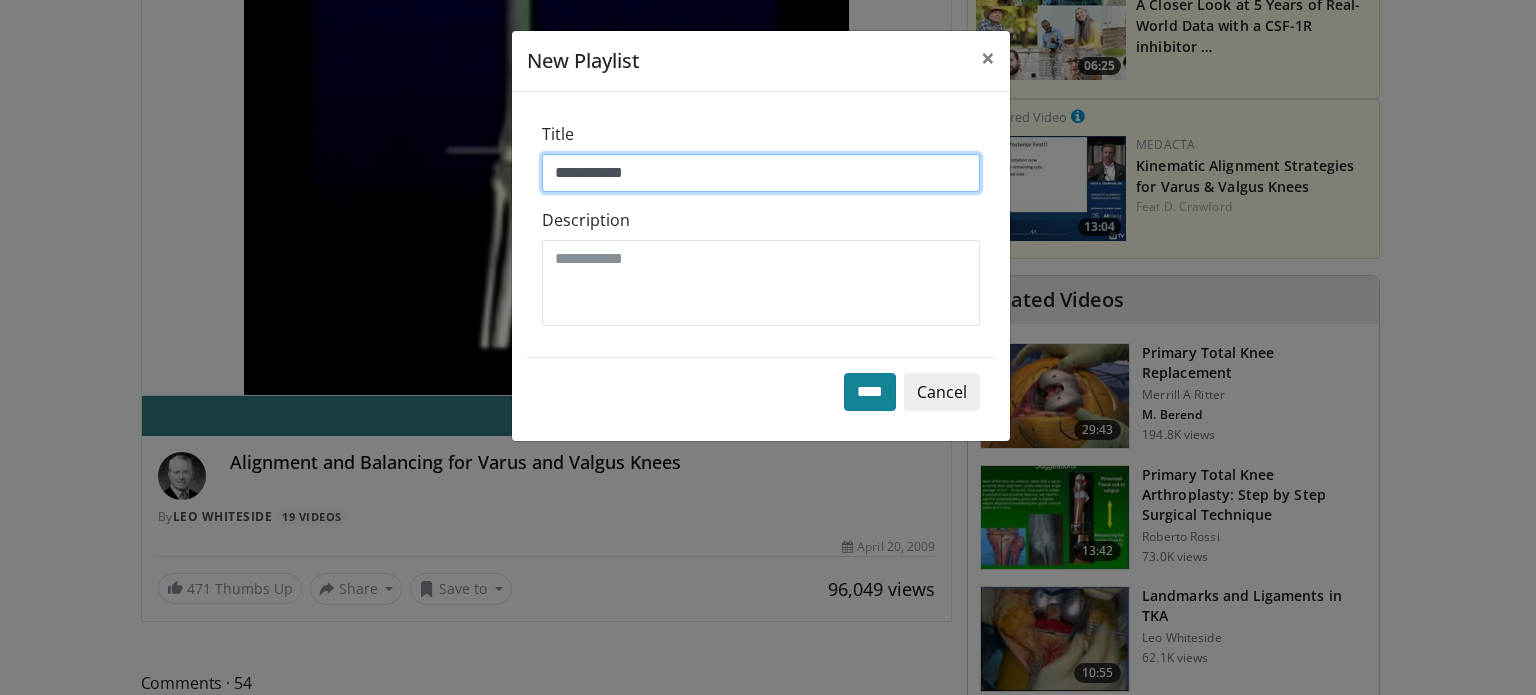 type on "**********" 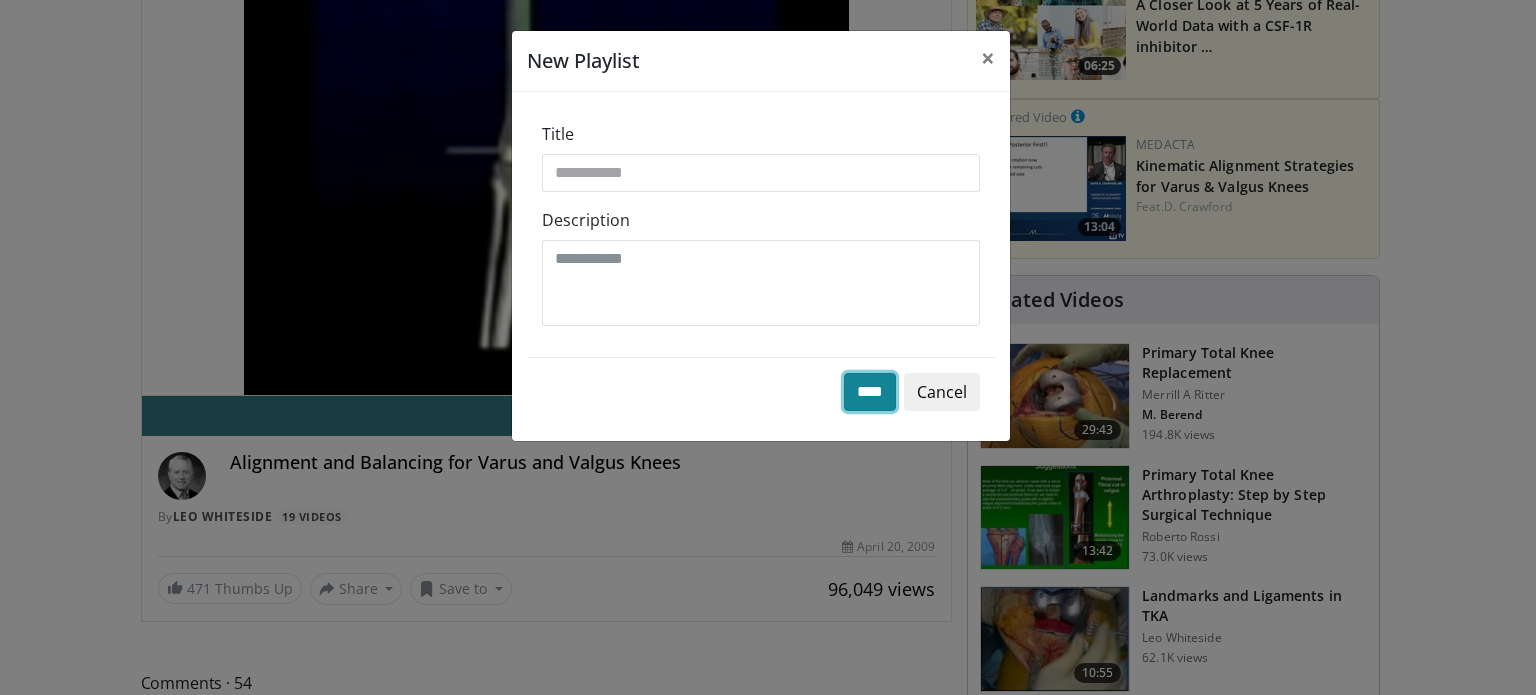 click on "****" at bounding box center [870, 392] 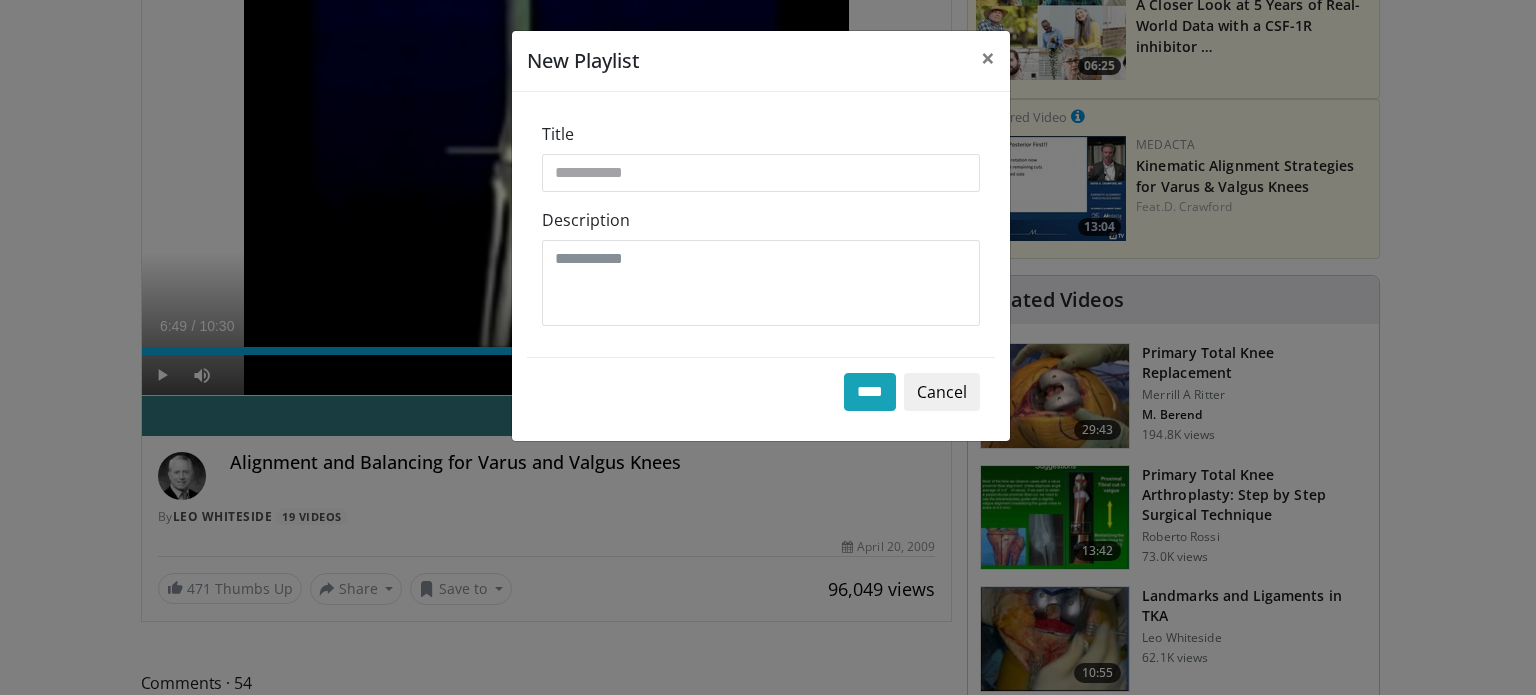 click on "**********" at bounding box center (768, 347) 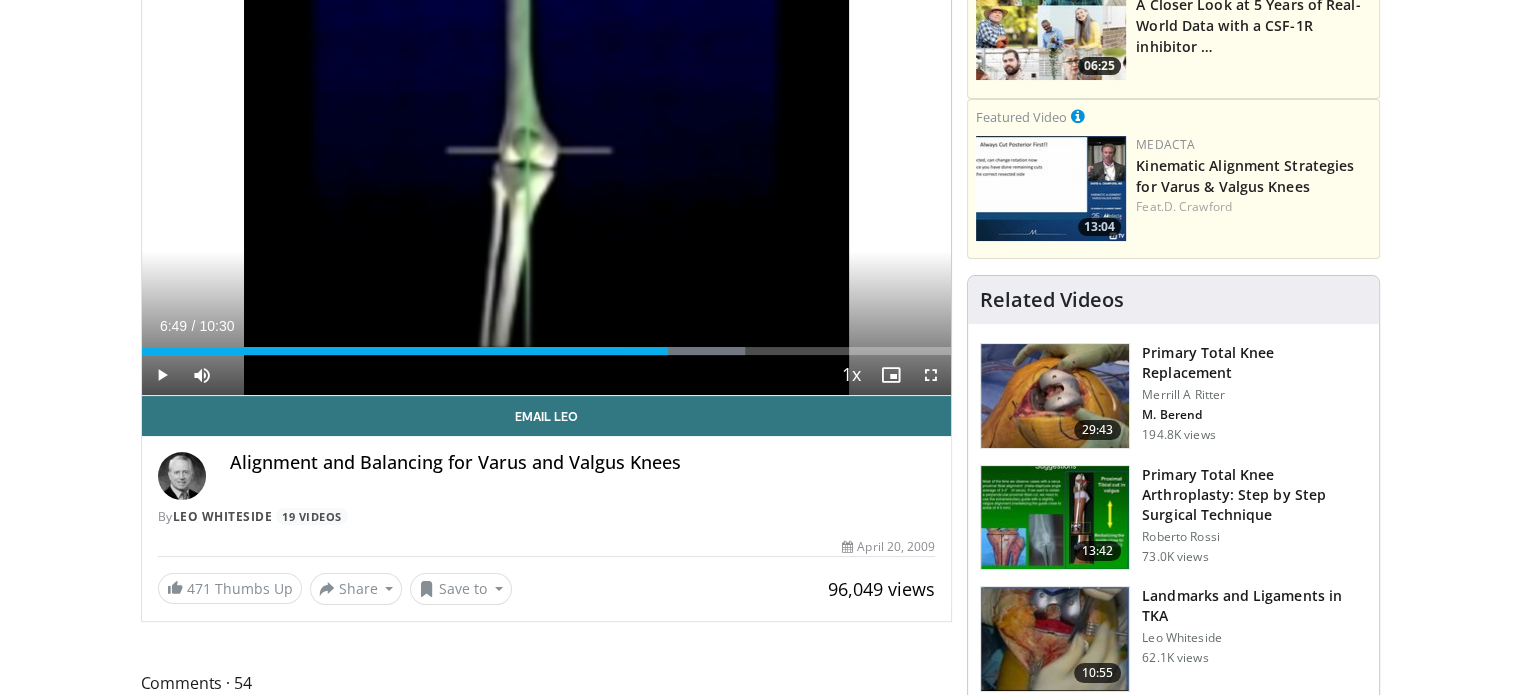 scroll, scrollTop: 0, scrollLeft: 0, axis: both 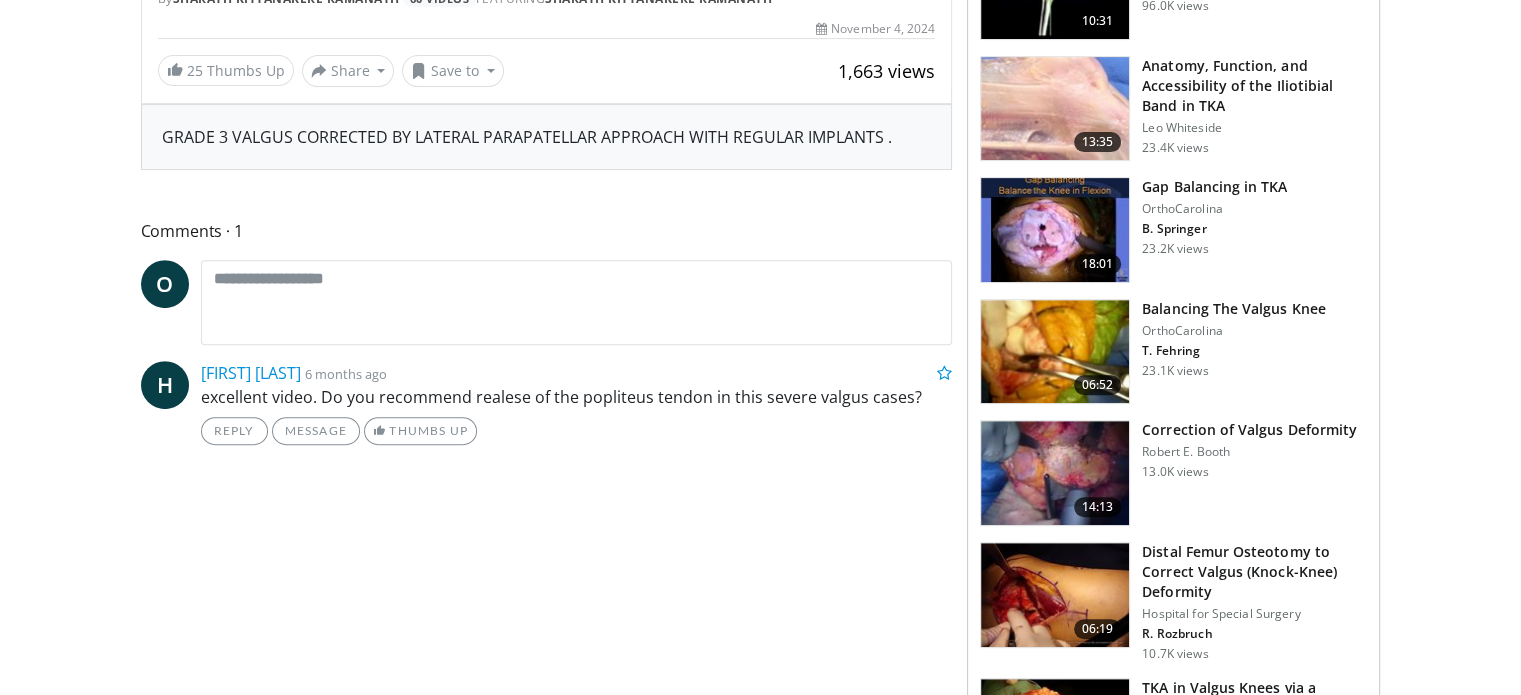 click on "Balancing The Valgus Knee" at bounding box center [1234, 309] 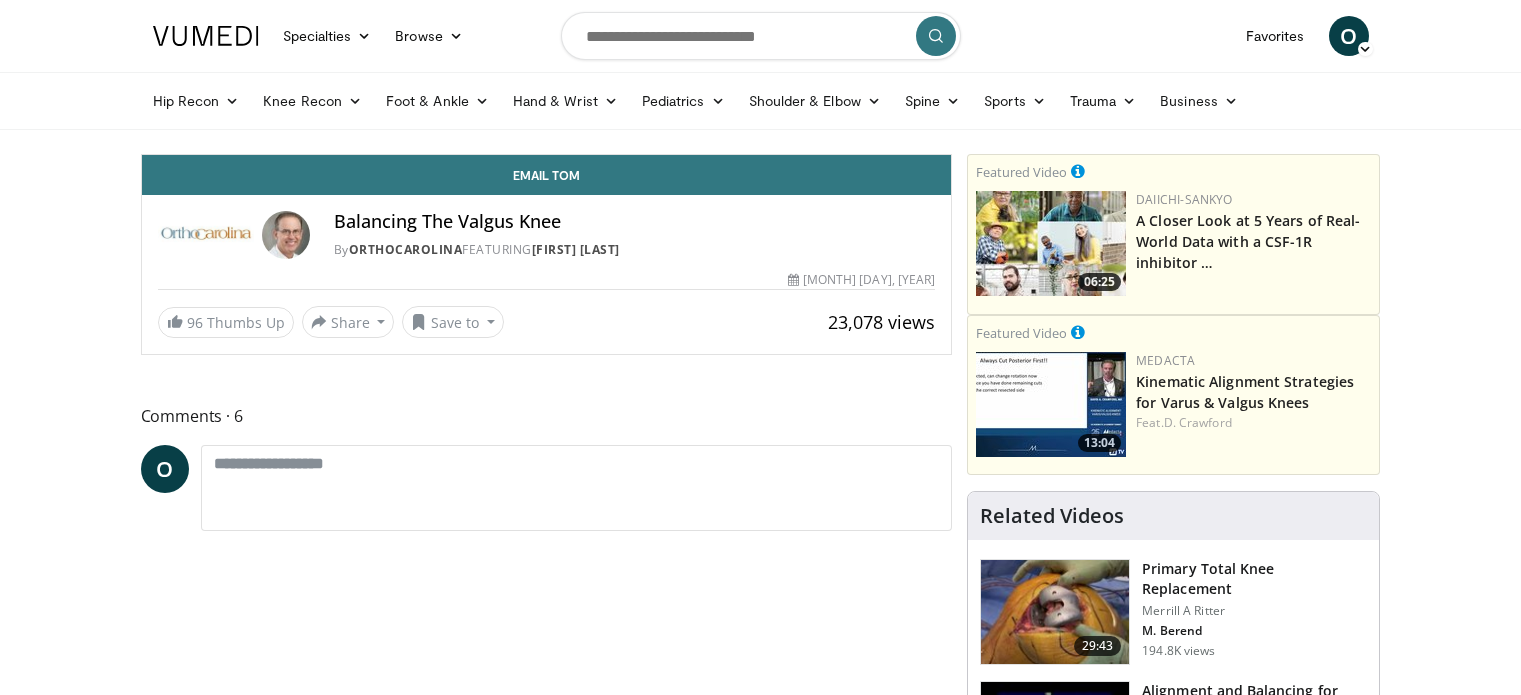 scroll, scrollTop: 0, scrollLeft: 0, axis: both 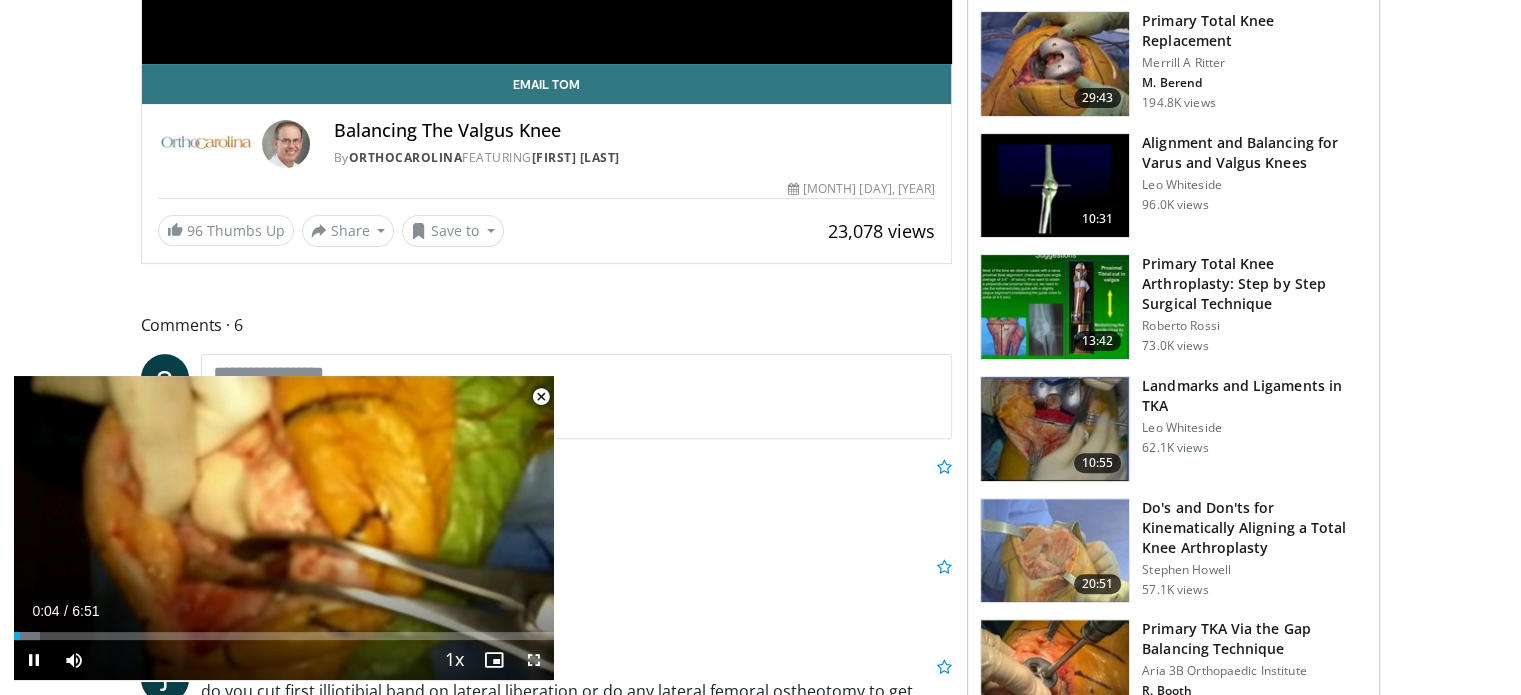 click at bounding box center (534, 660) 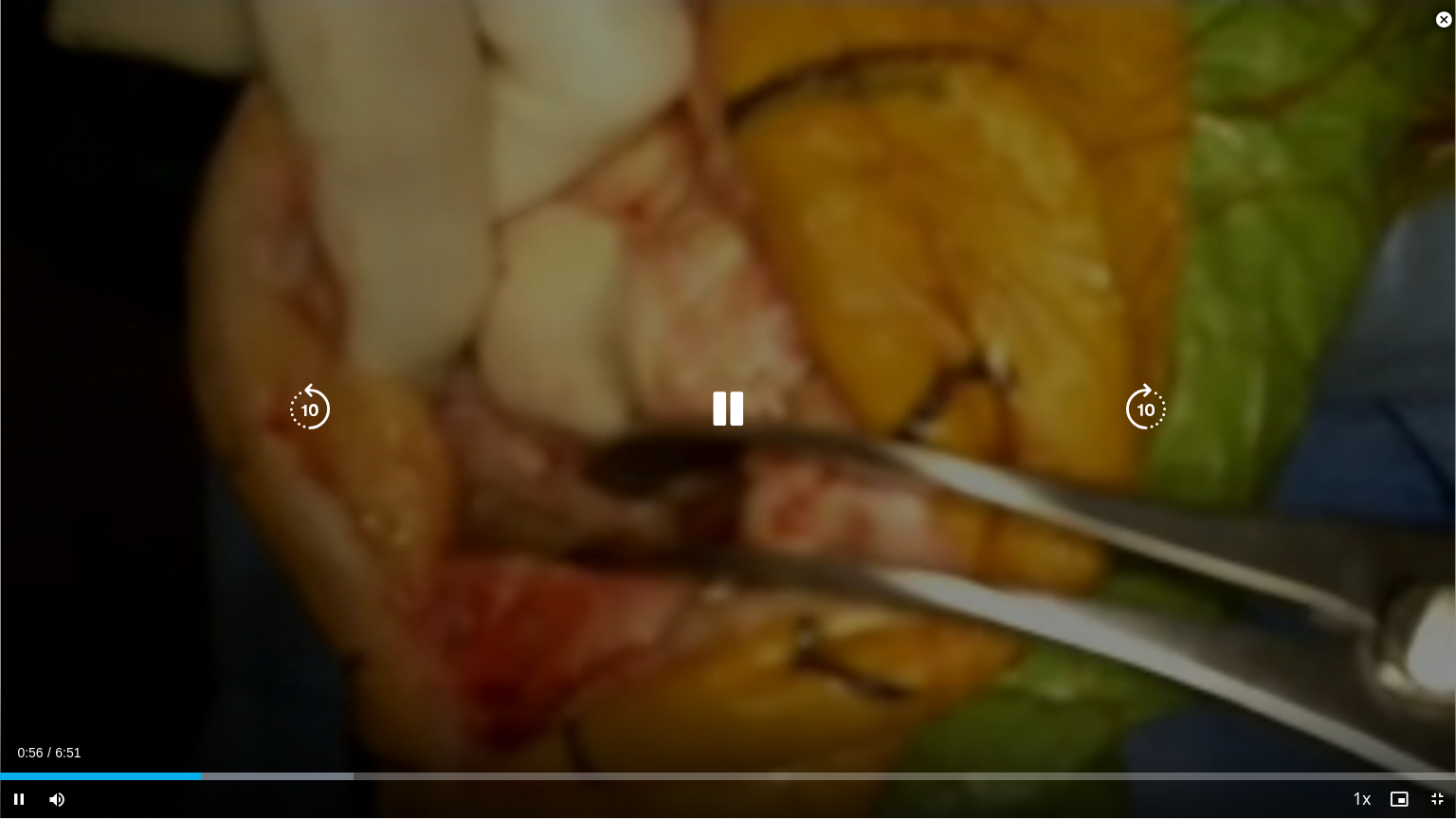 click at bounding box center (728, 410) 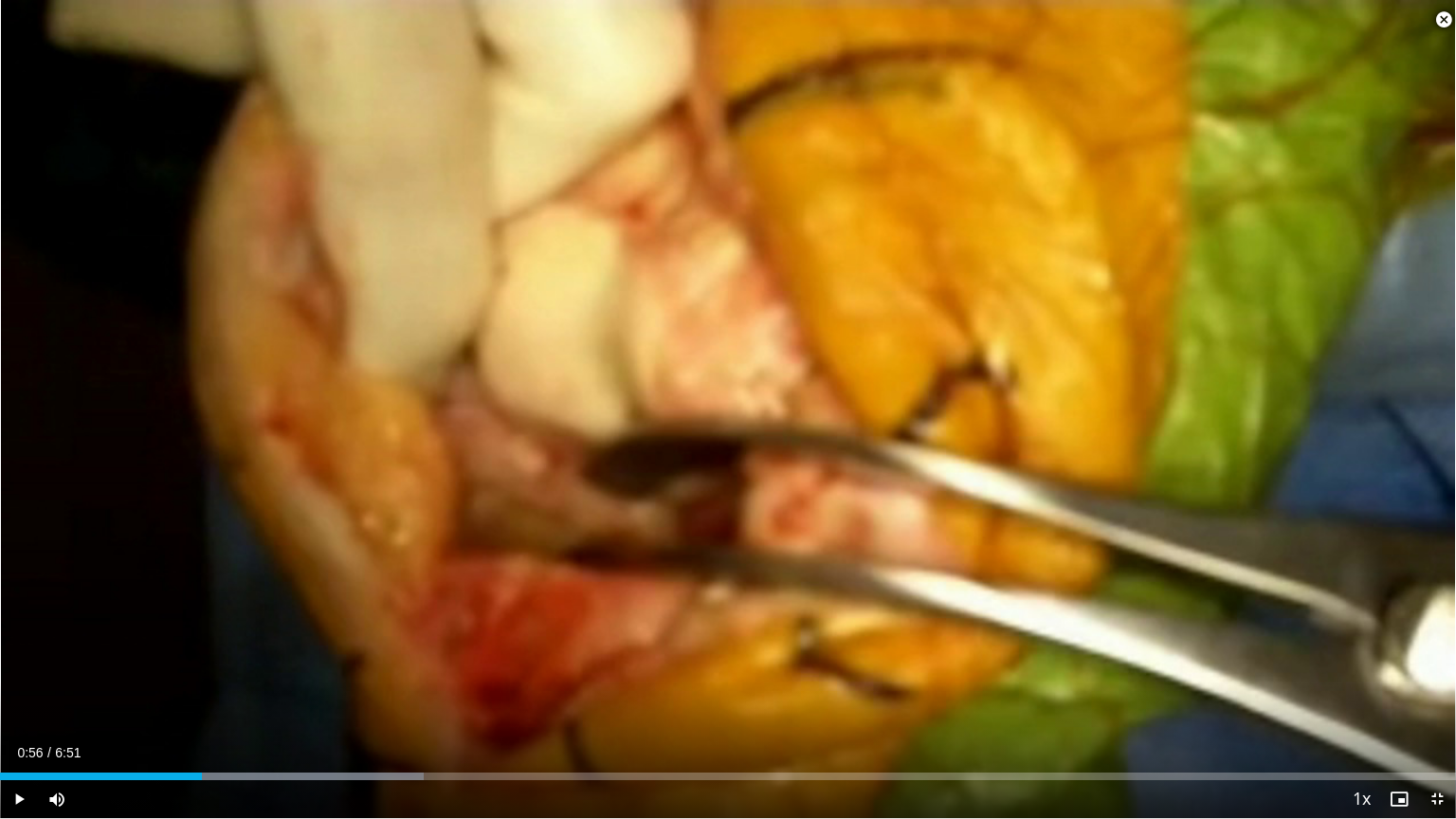 type 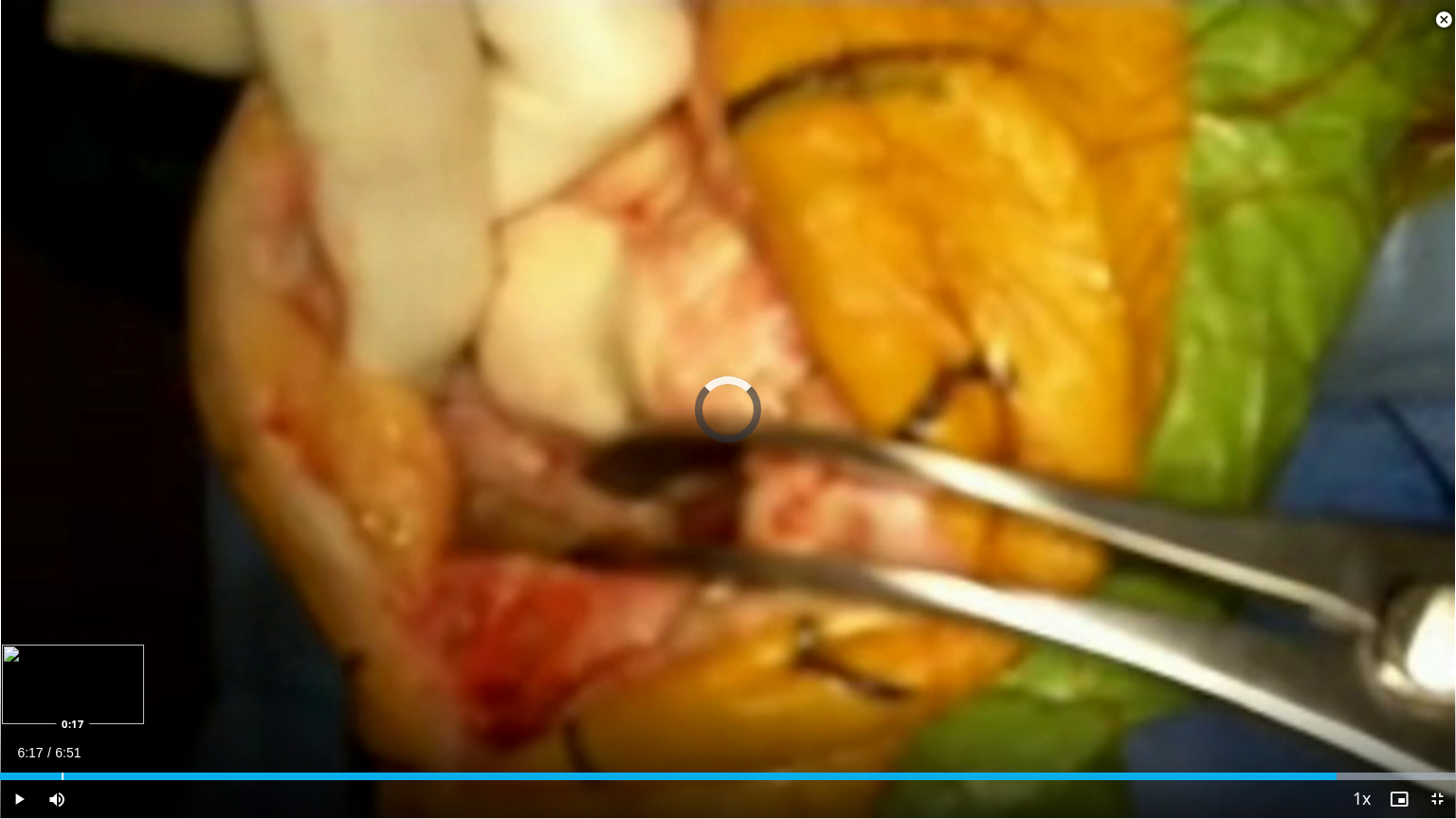 click at bounding box center (63, 776) 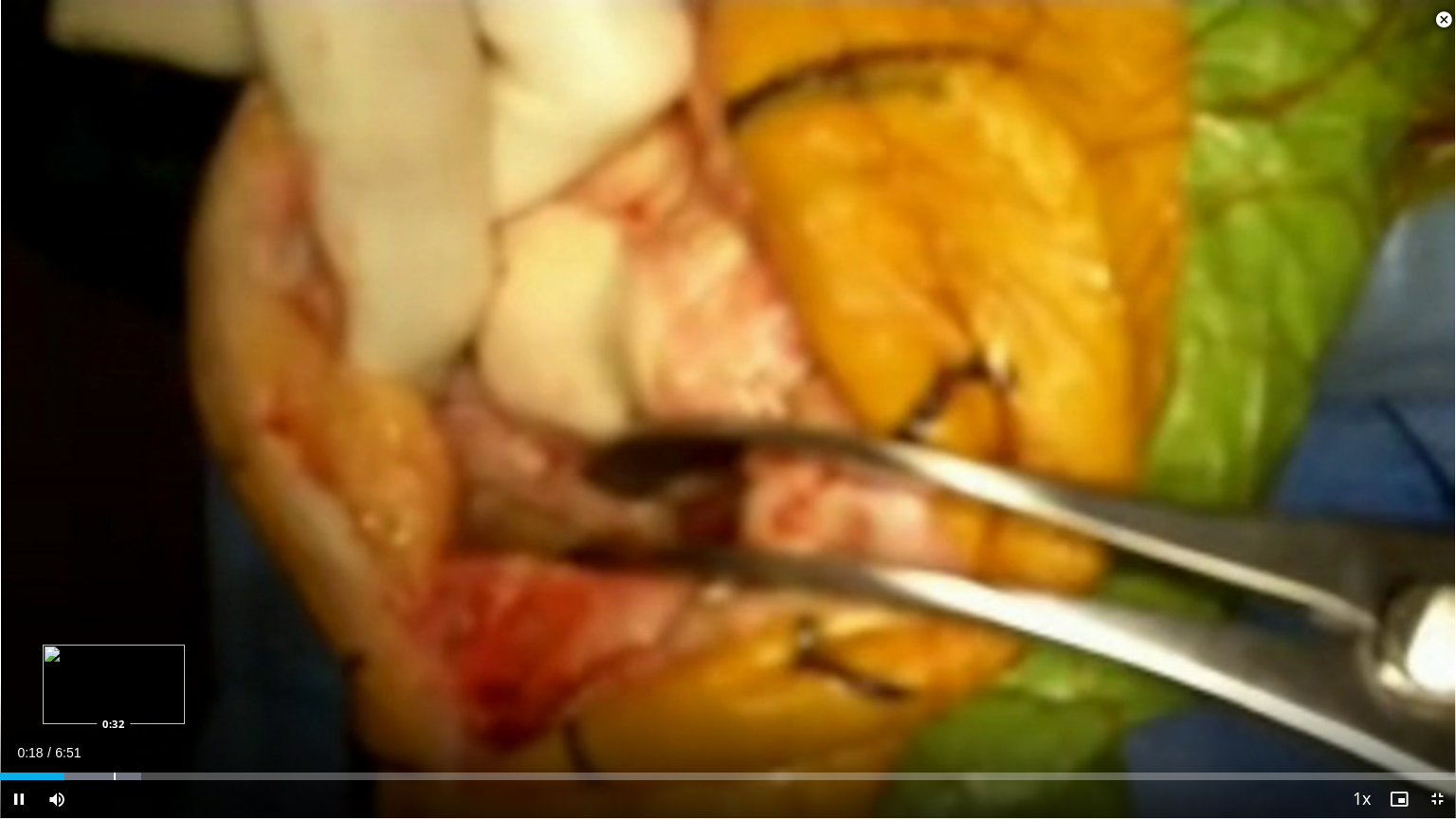 click on "**********" at bounding box center (728, 410) 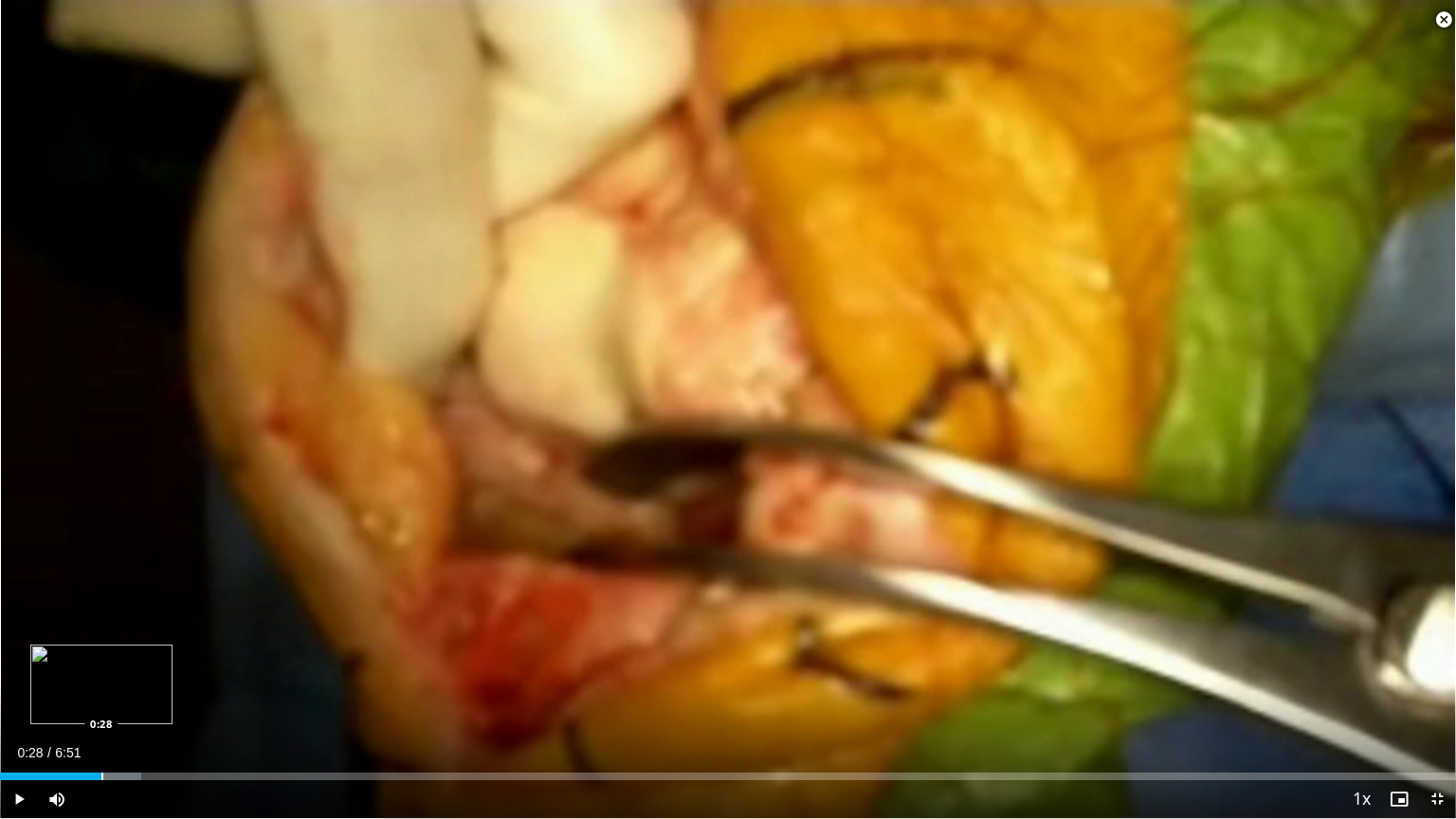 click at bounding box center [102, 776] 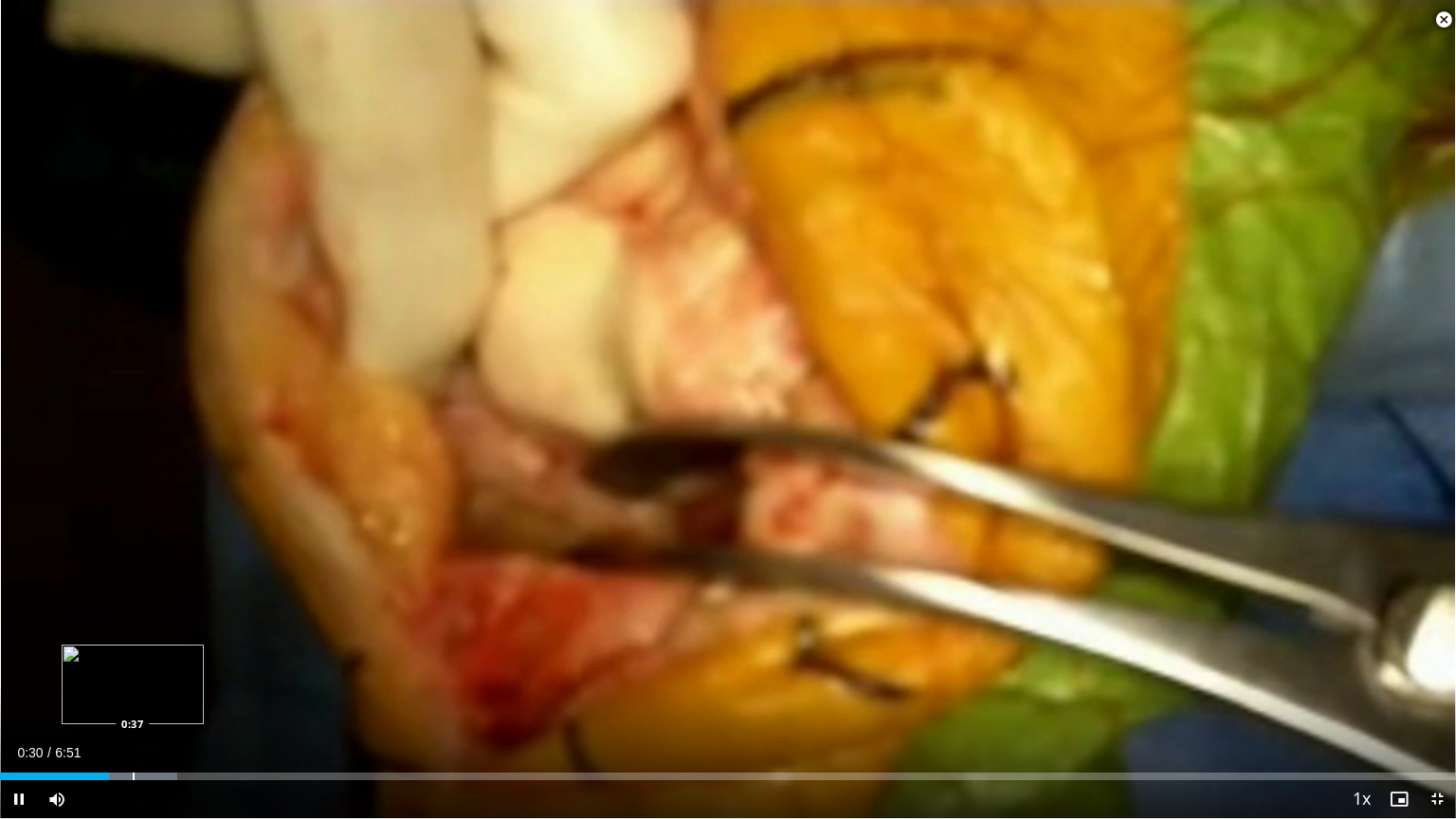 click on "**********" at bounding box center [728, 410] 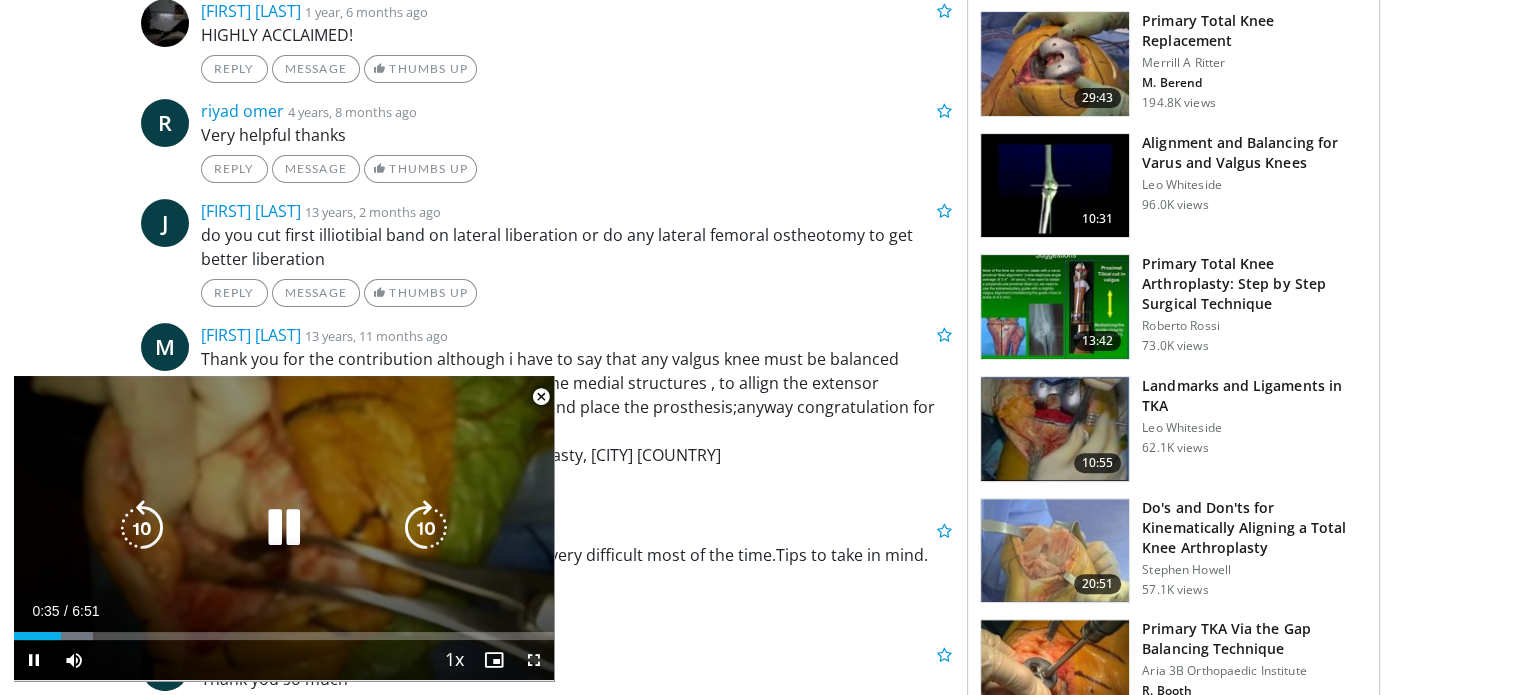 click at bounding box center [284, 528] 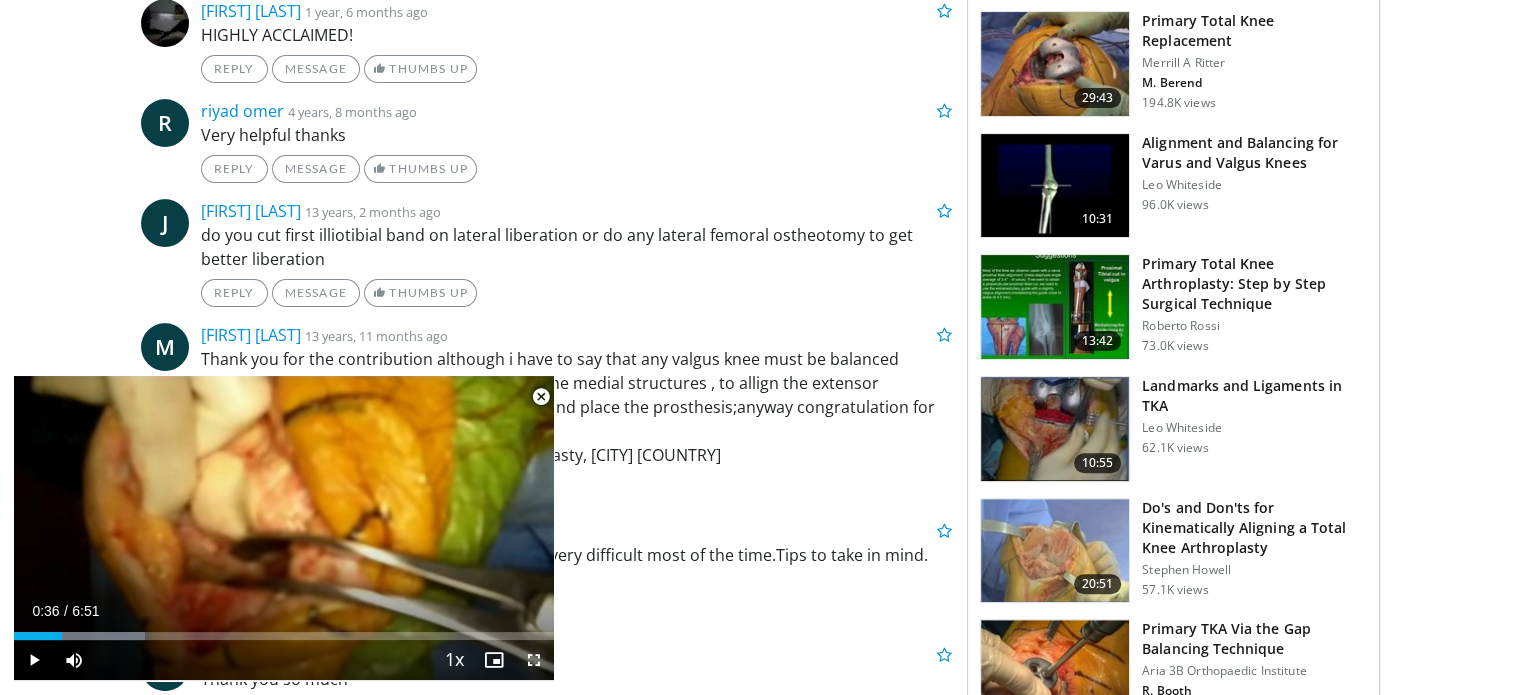 click at bounding box center (534, 660) 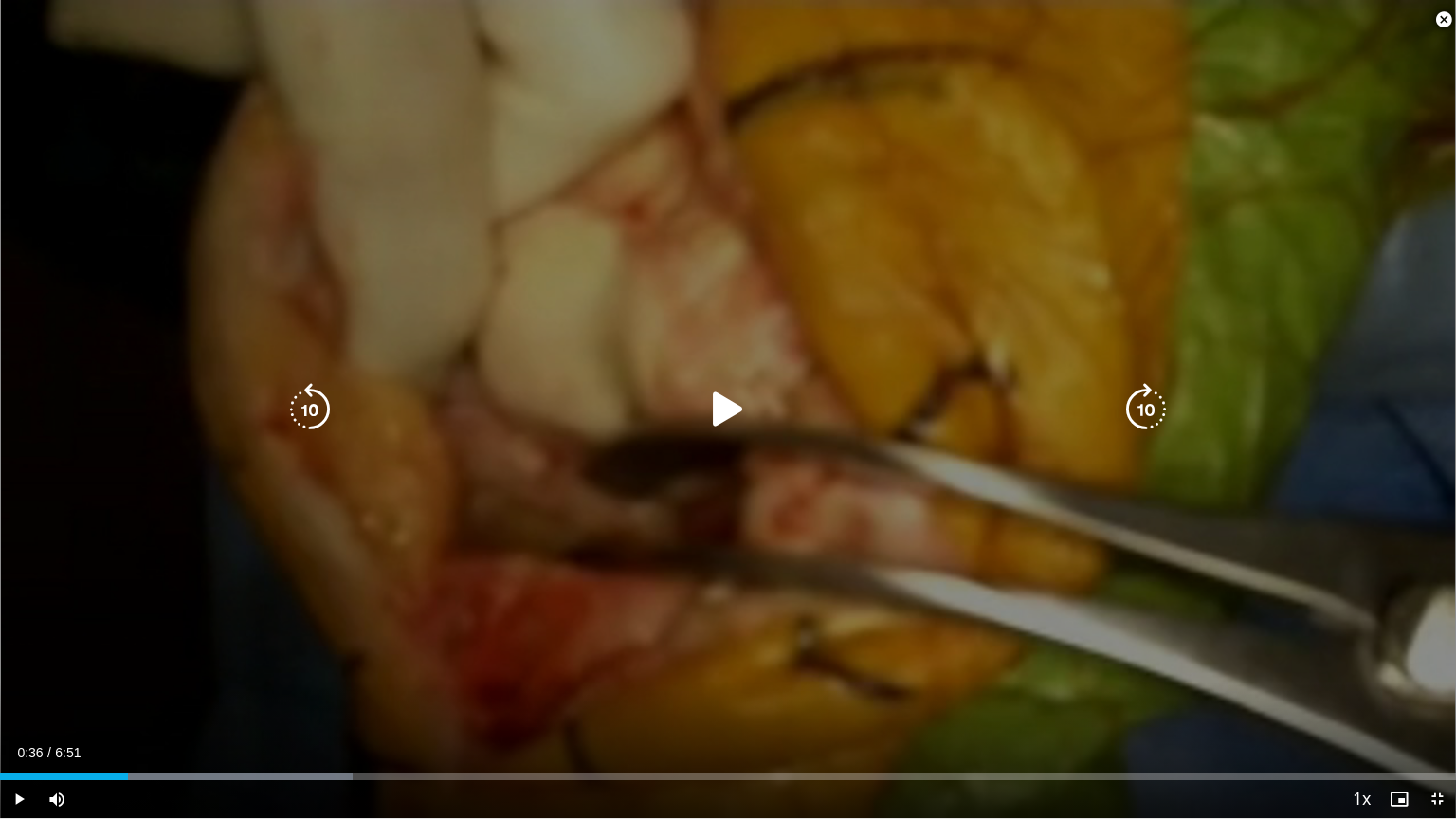 click at bounding box center (728, 410) 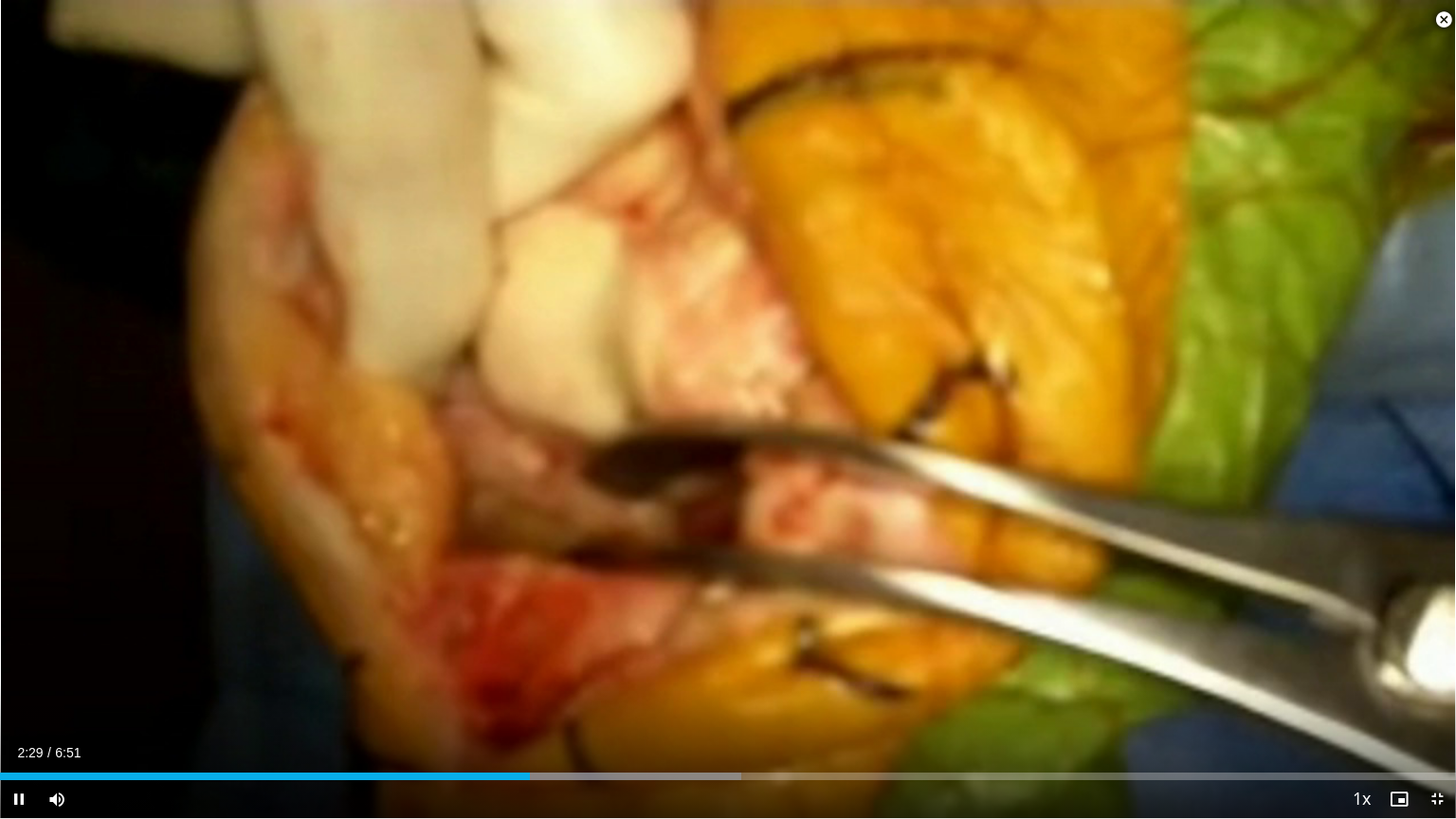 click on "40 seconds
Tap to unmute" at bounding box center [728, 409] 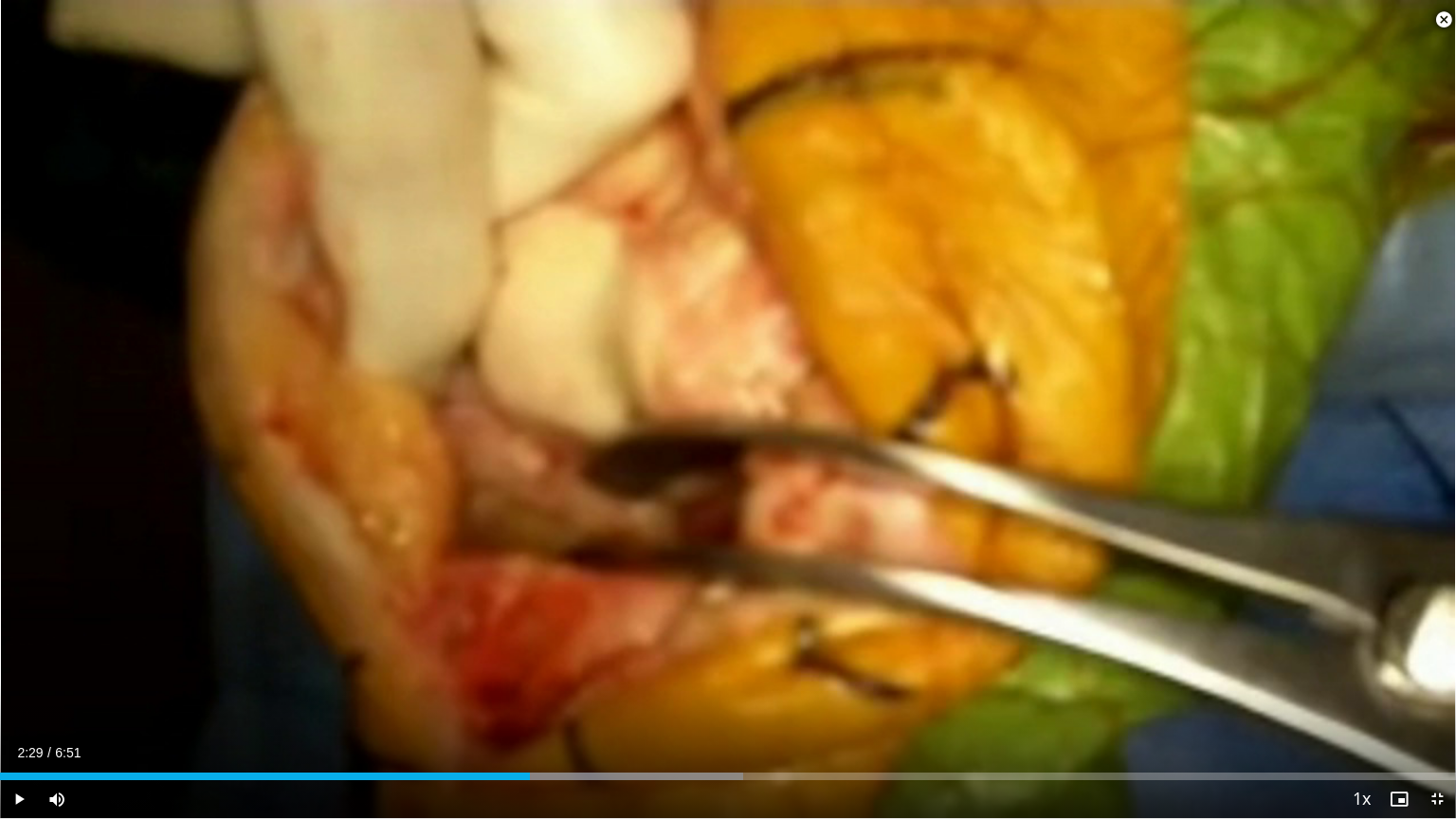 click on "40 seconds
Tap to unmute" at bounding box center (728, 409) 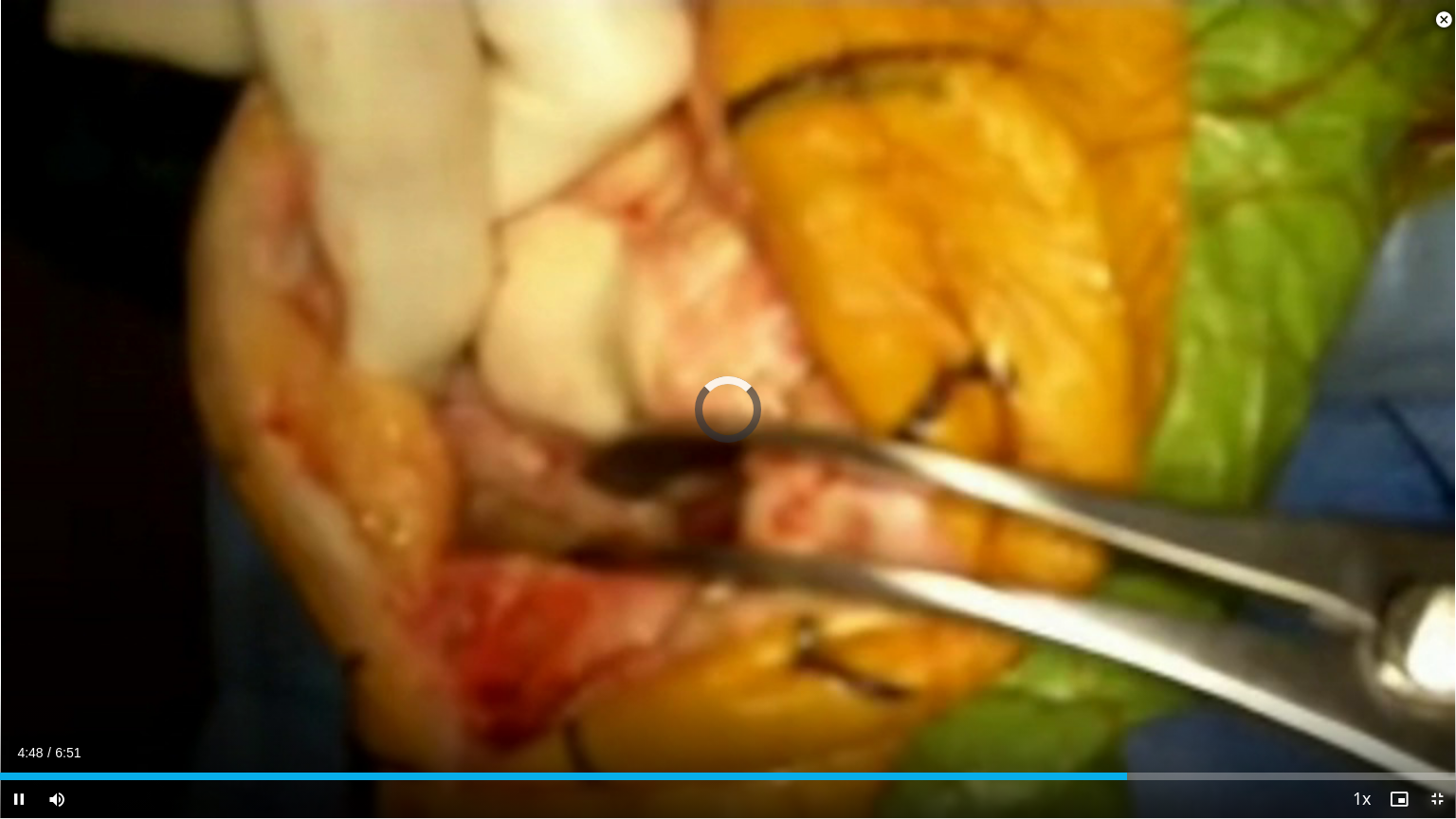 click at bounding box center (1437, 799) 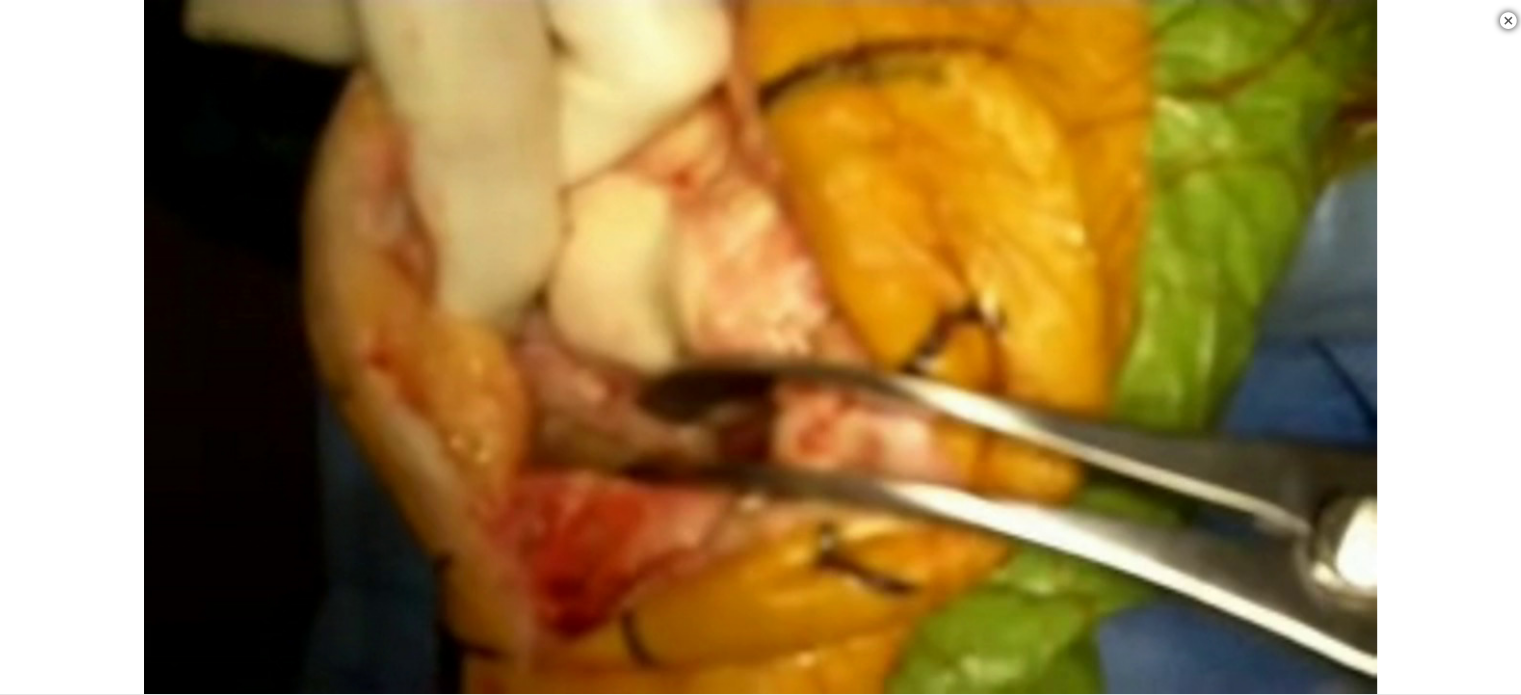 scroll, scrollTop: 387, scrollLeft: 0, axis: vertical 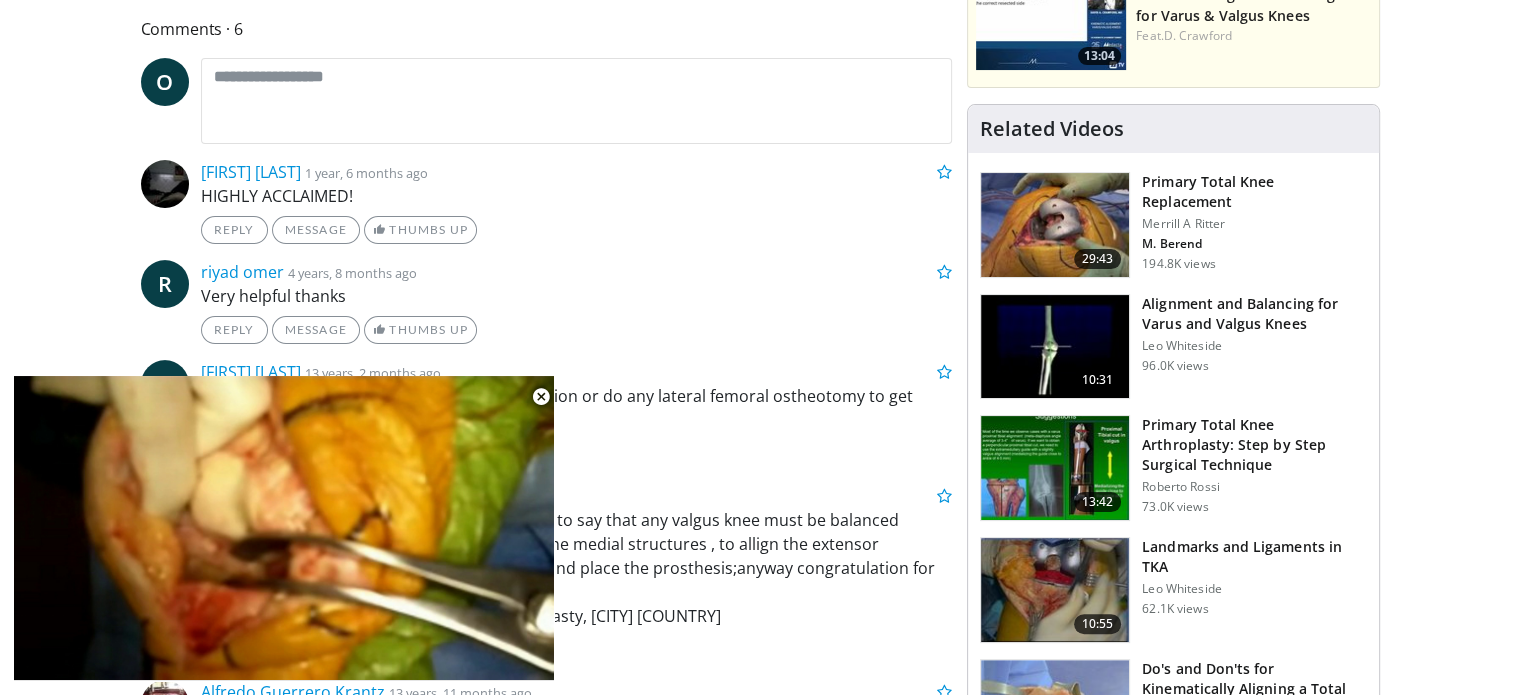 click on "Alignment and Balancing for Varus and Valgus Knees" at bounding box center [1254, 314] 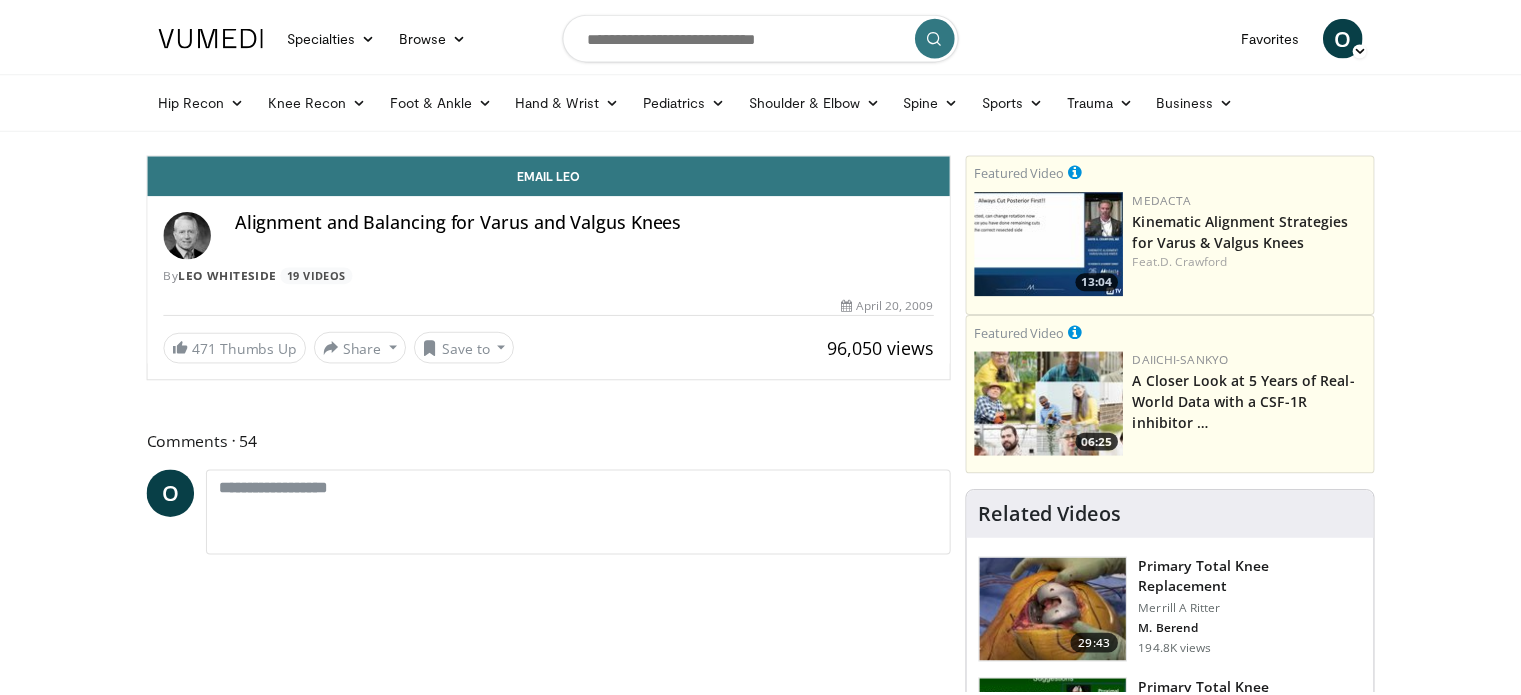 scroll, scrollTop: 0, scrollLeft: 0, axis: both 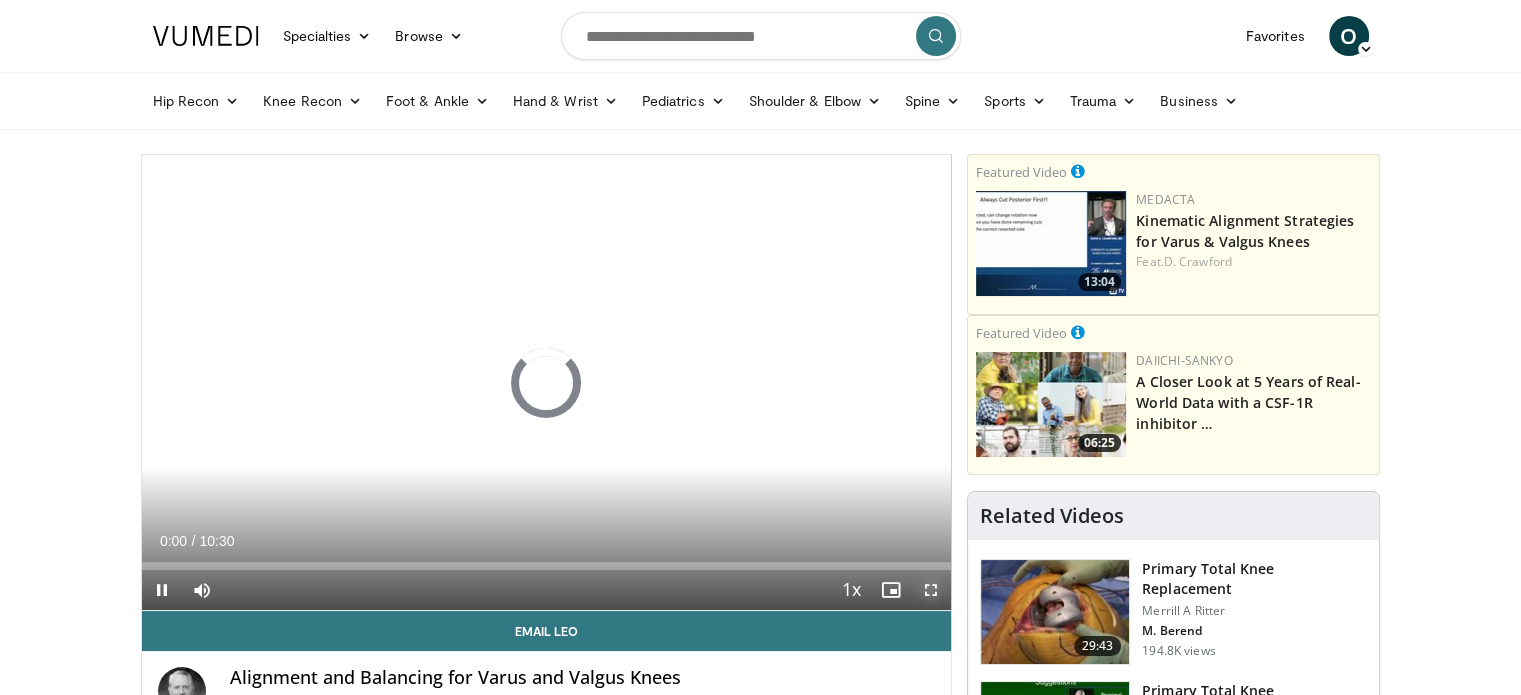 click at bounding box center [931, 590] 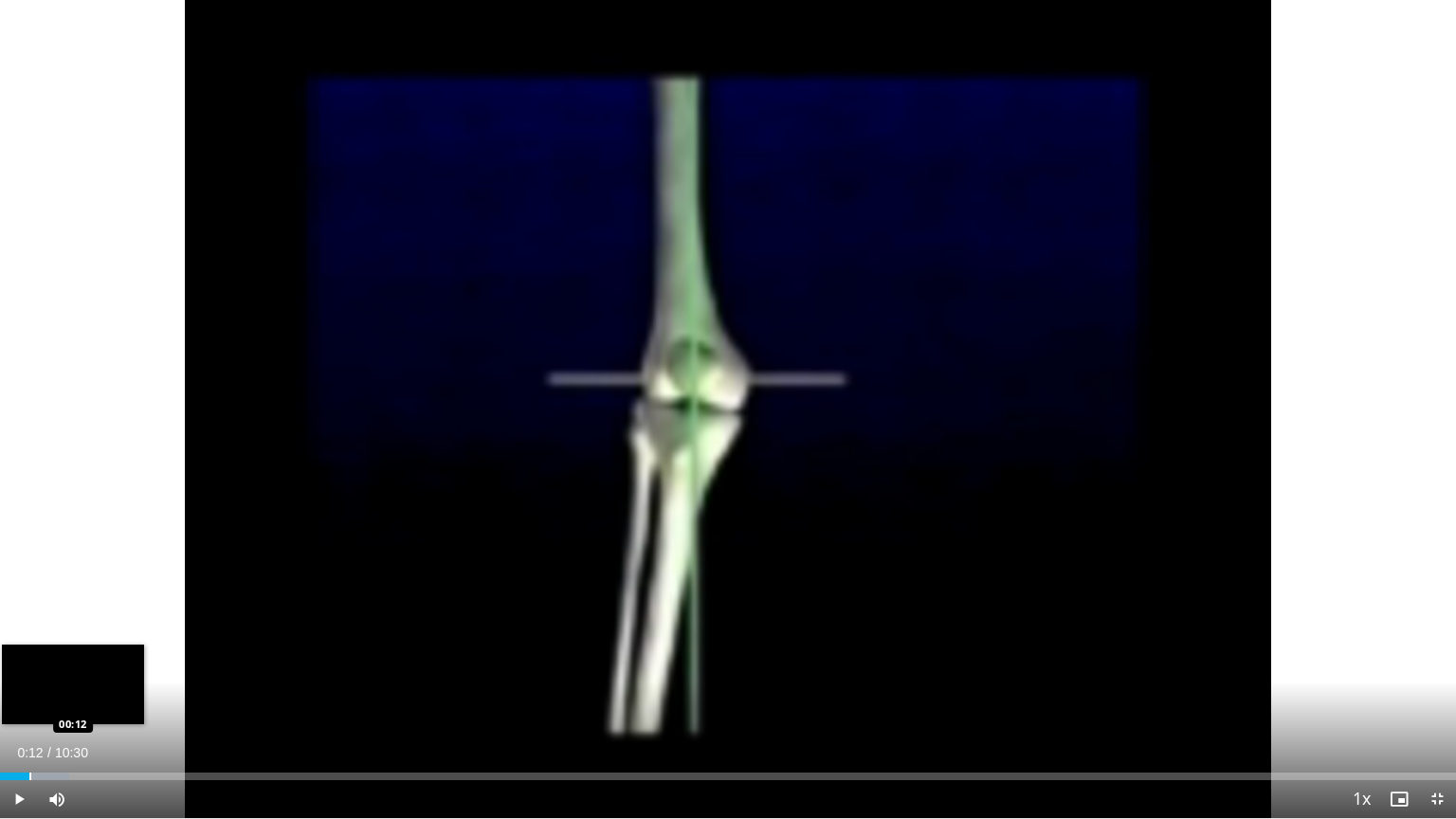 click on "Loaded :  4.76% 00:12 00:12" at bounding box center (728, 771) 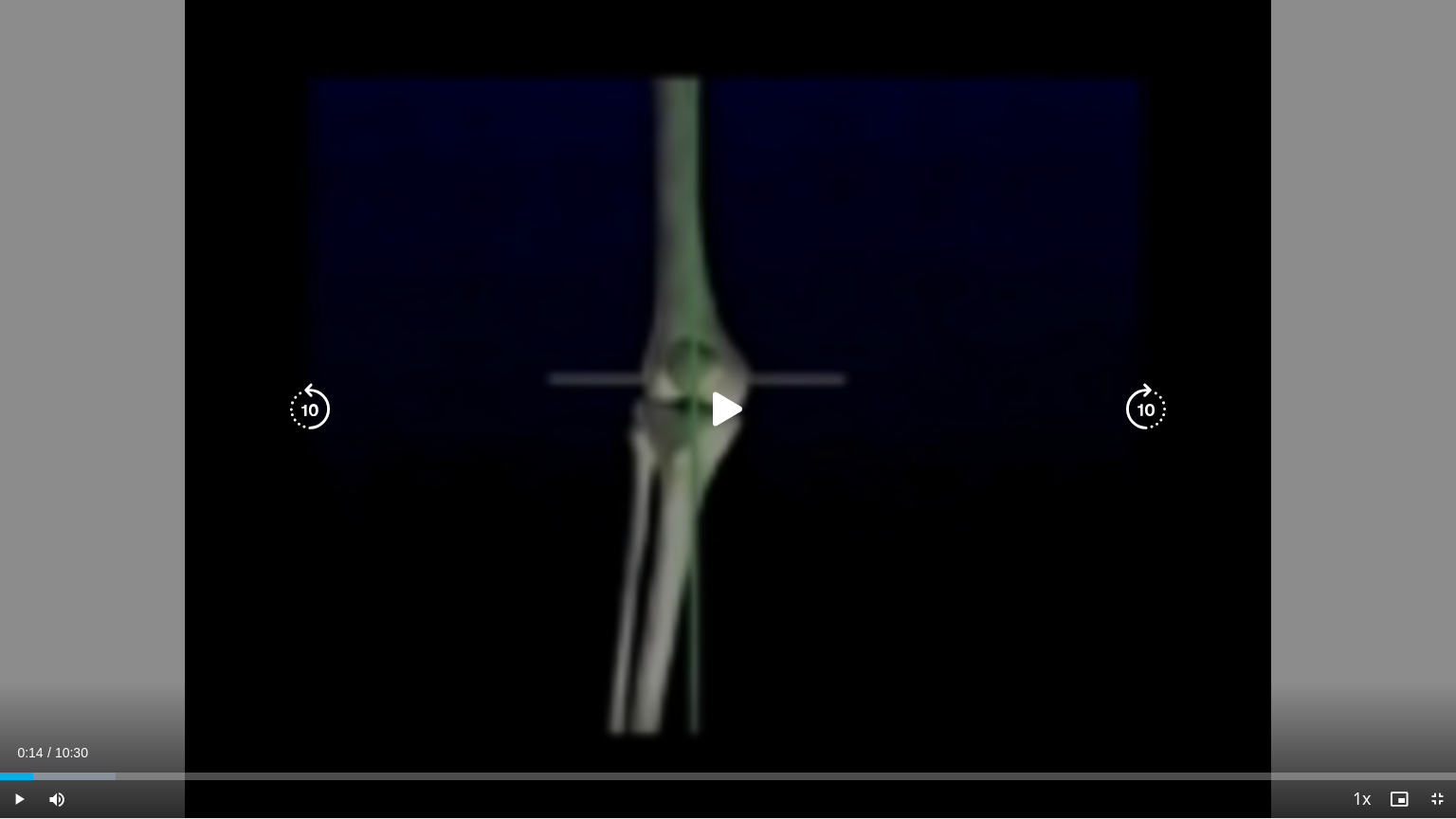 click on "Loaded :  7.93% 00:14 00:12" at bounding box center [728, 771] 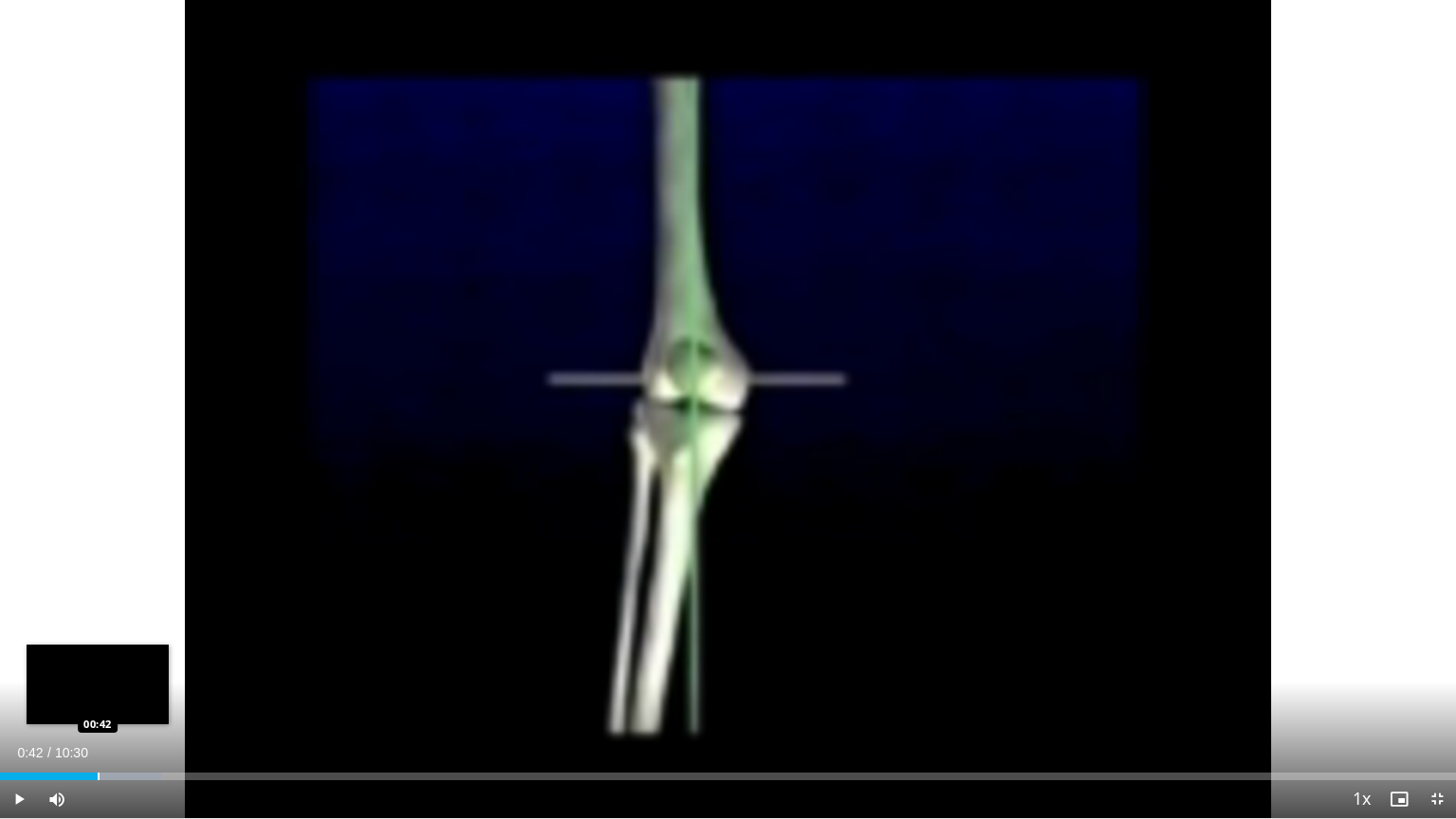 click on "Loaded :  11.10% 00:42 00:42" at bounding box center [728, 771] 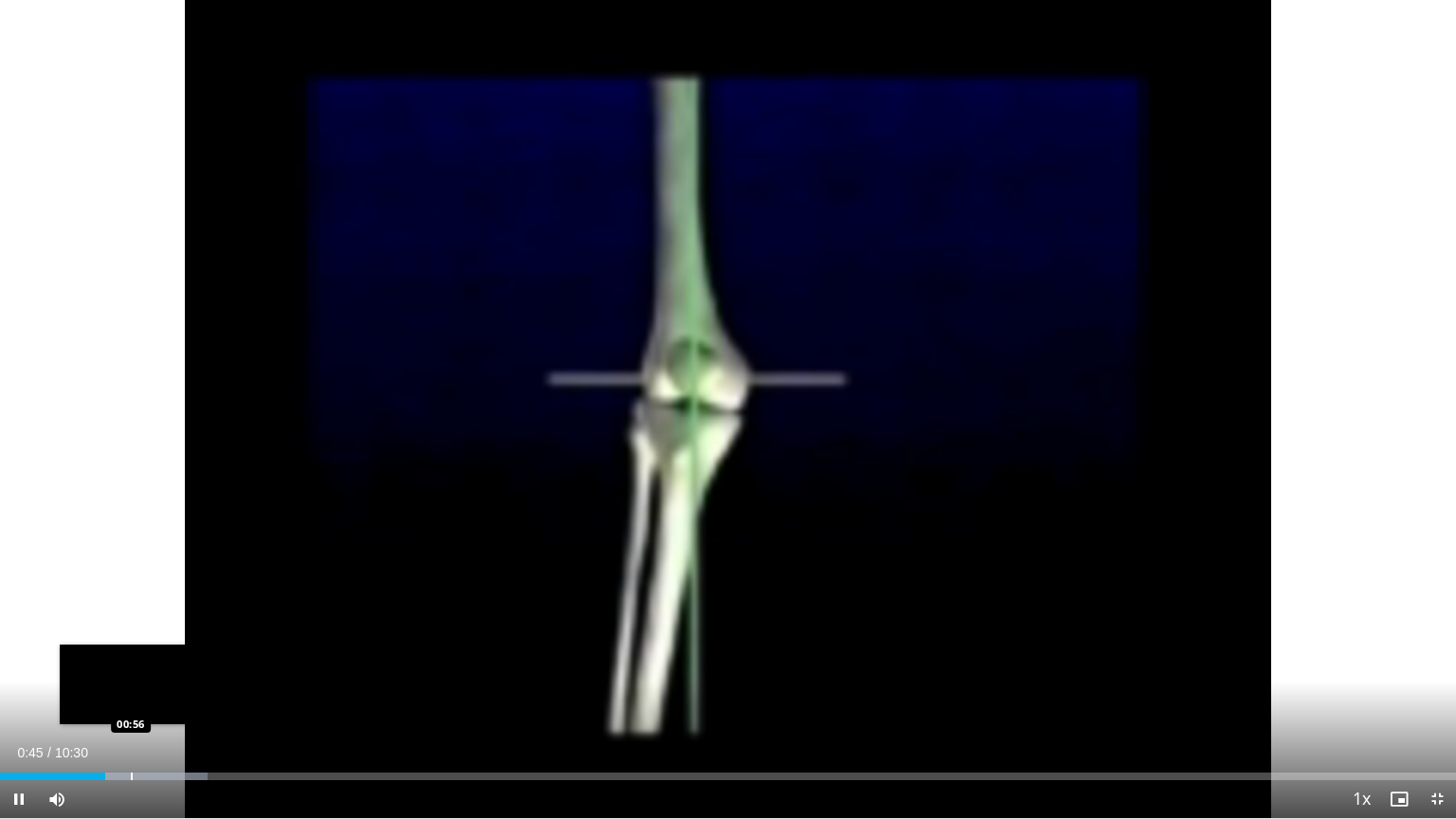 click at bounding box center (132, 776) 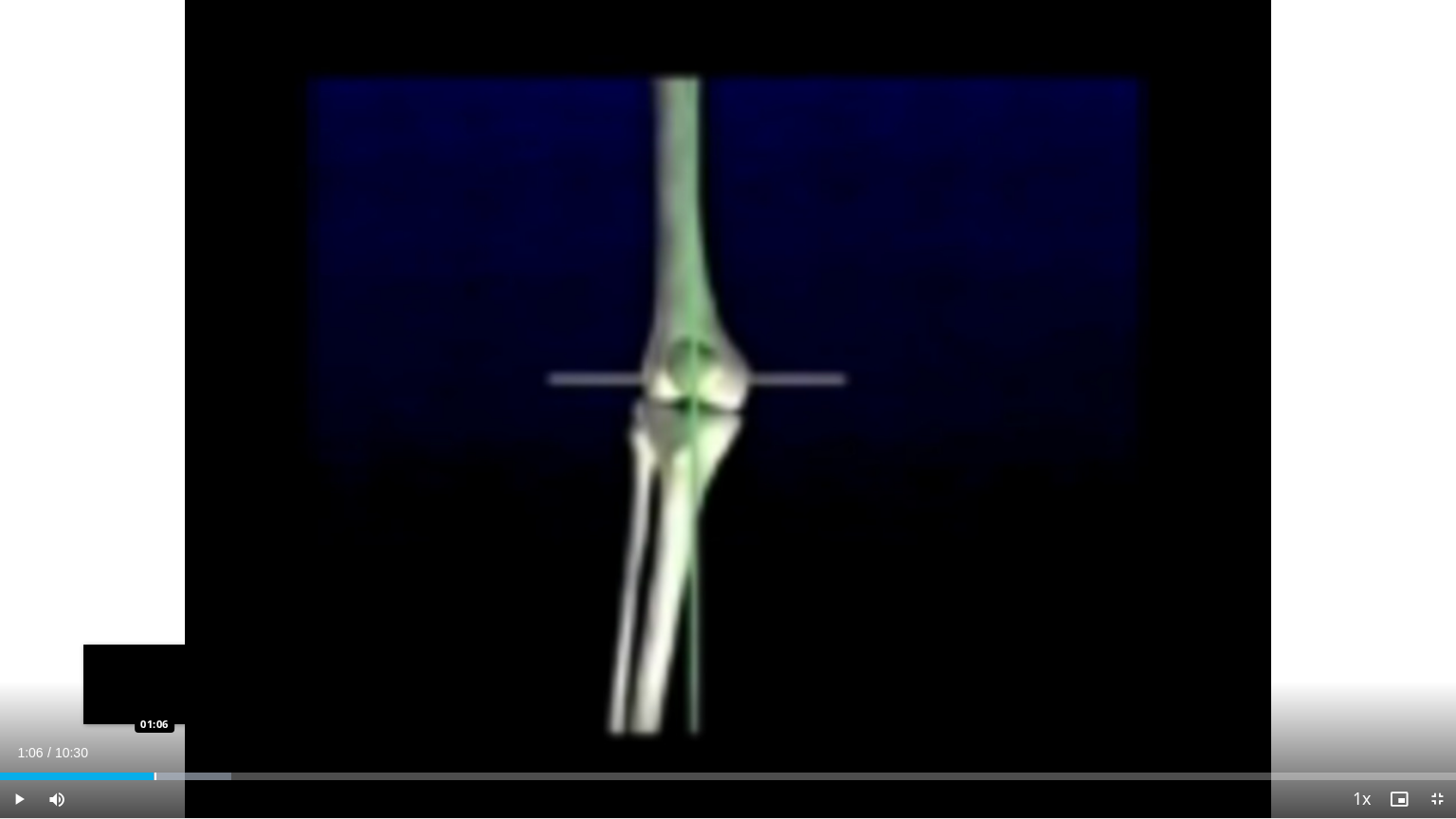 click at bounding box center (155, 776) 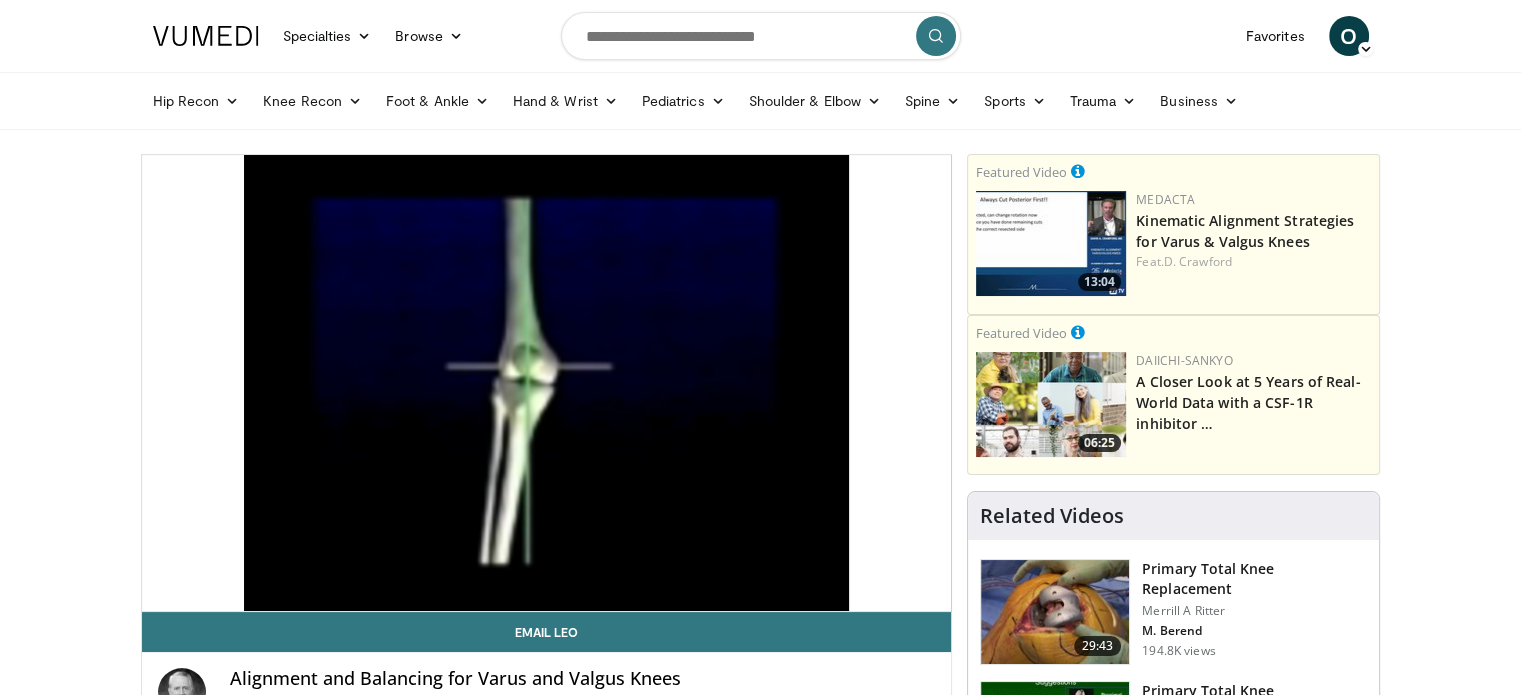 click on "**********" at bounding box center (547, 383) 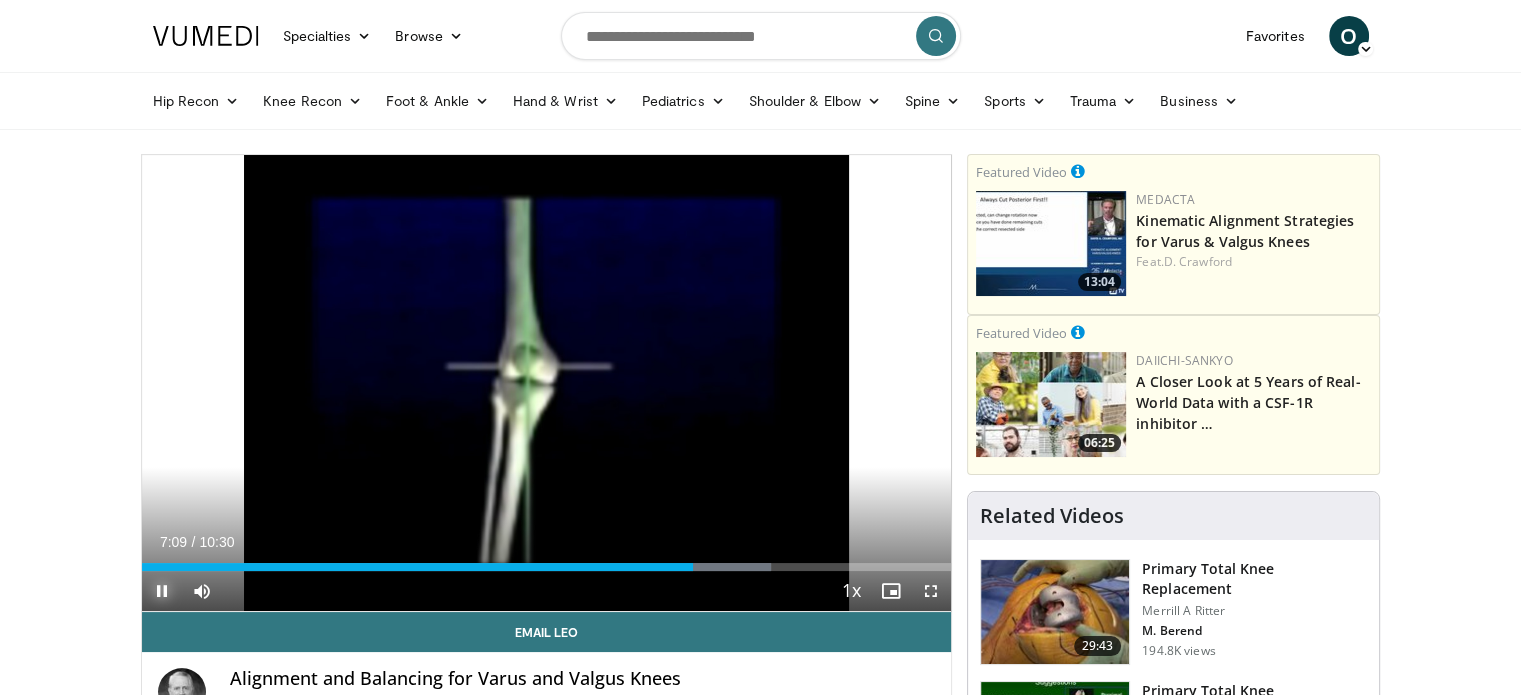 click at bounding box center [162, 591] 